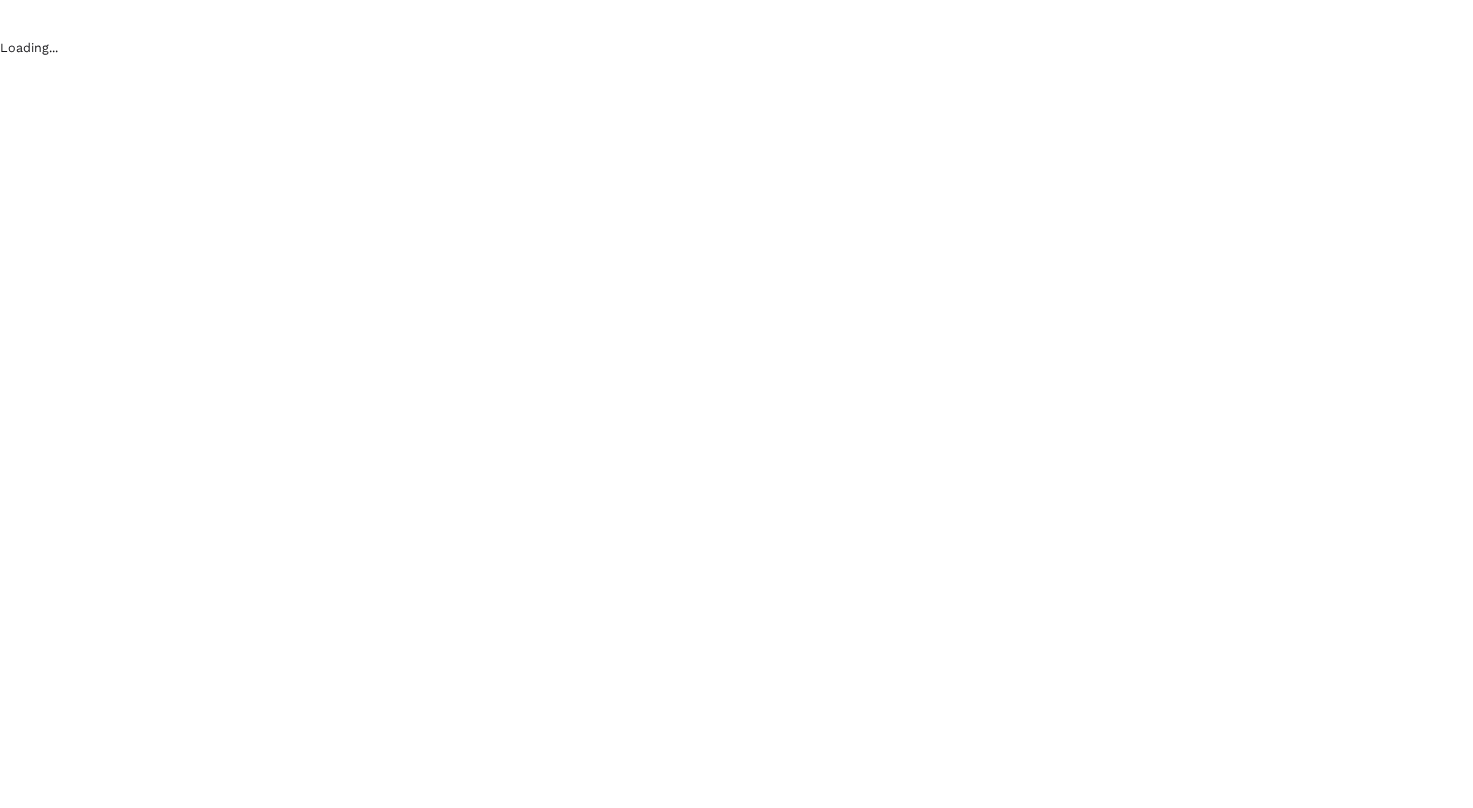 scroll, scrollTop: 0, scrollLeft: 0, axis: both 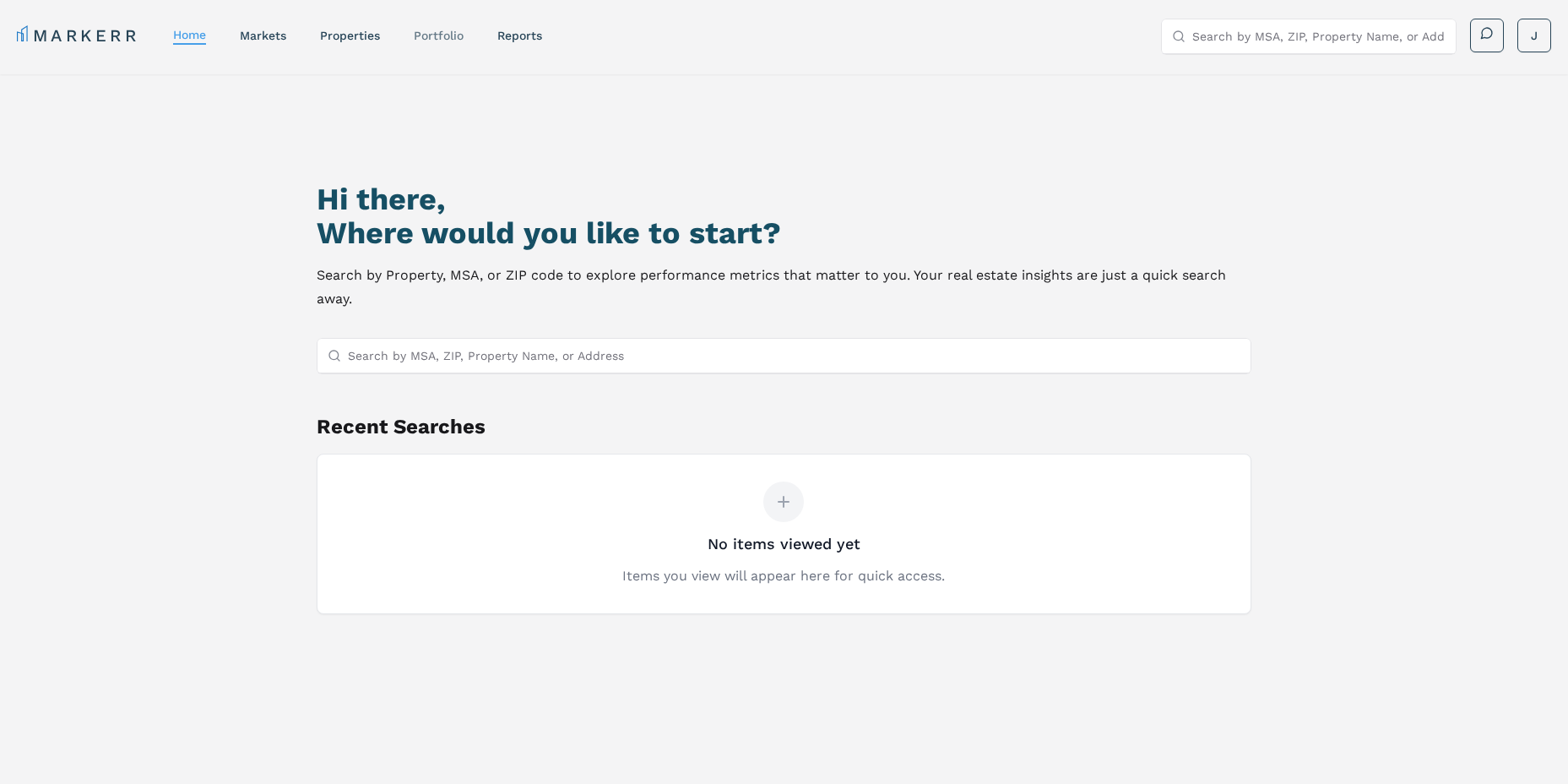 click on "Portfolio" at bounding box center [438, 35] 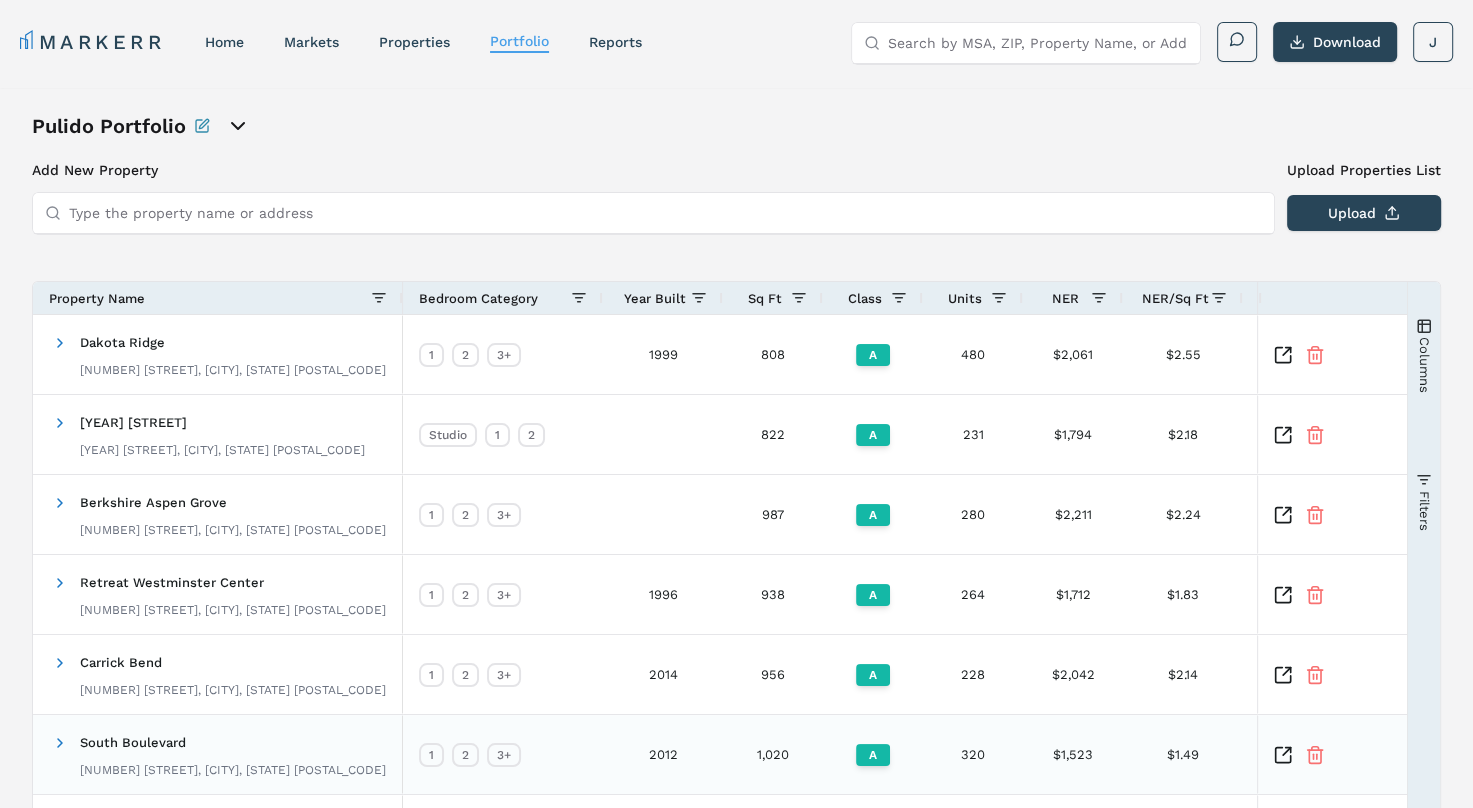 scroll, scrollTop: 190, scrollLeft: 0, axis: vertical 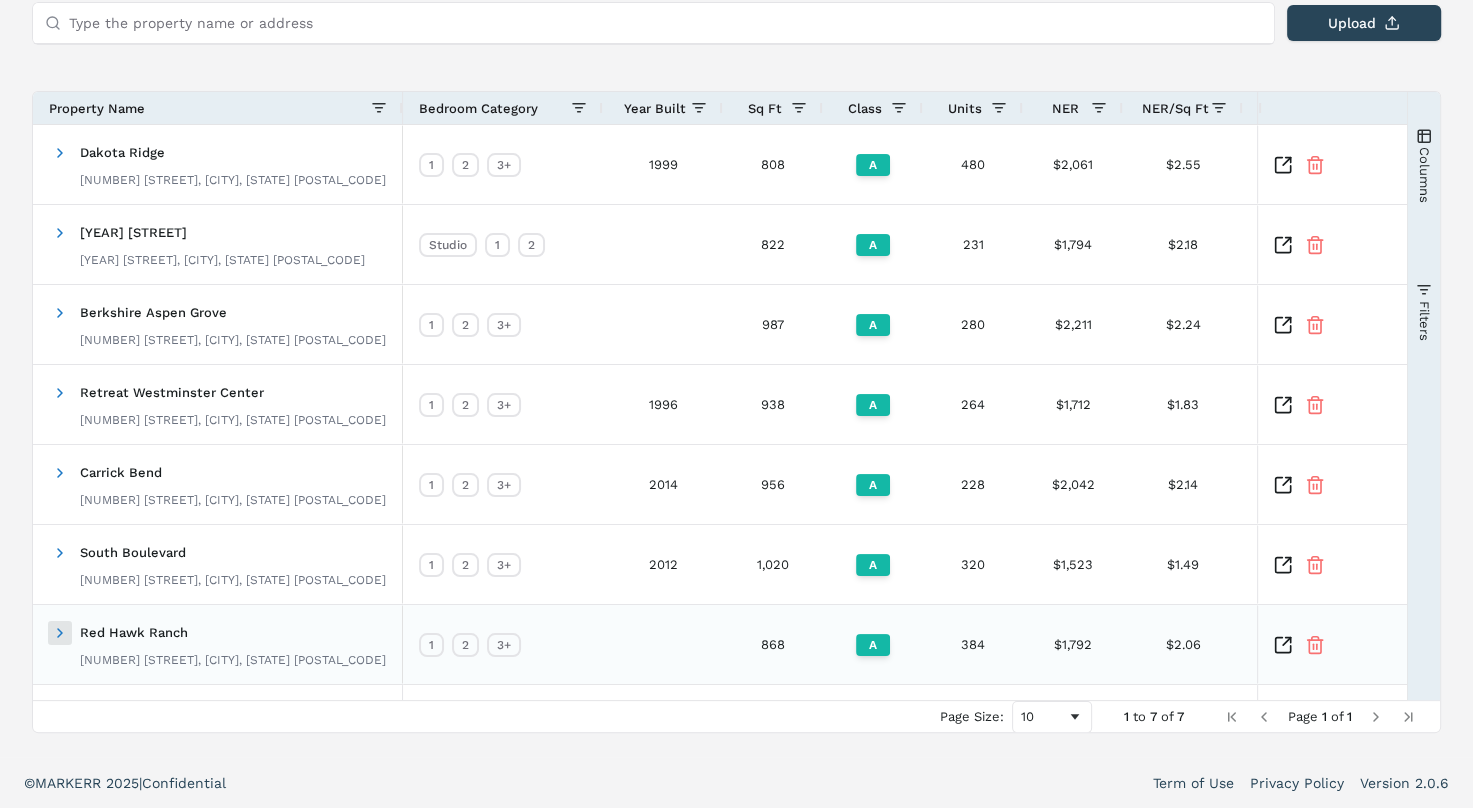 click at bounding box center (60, 633) 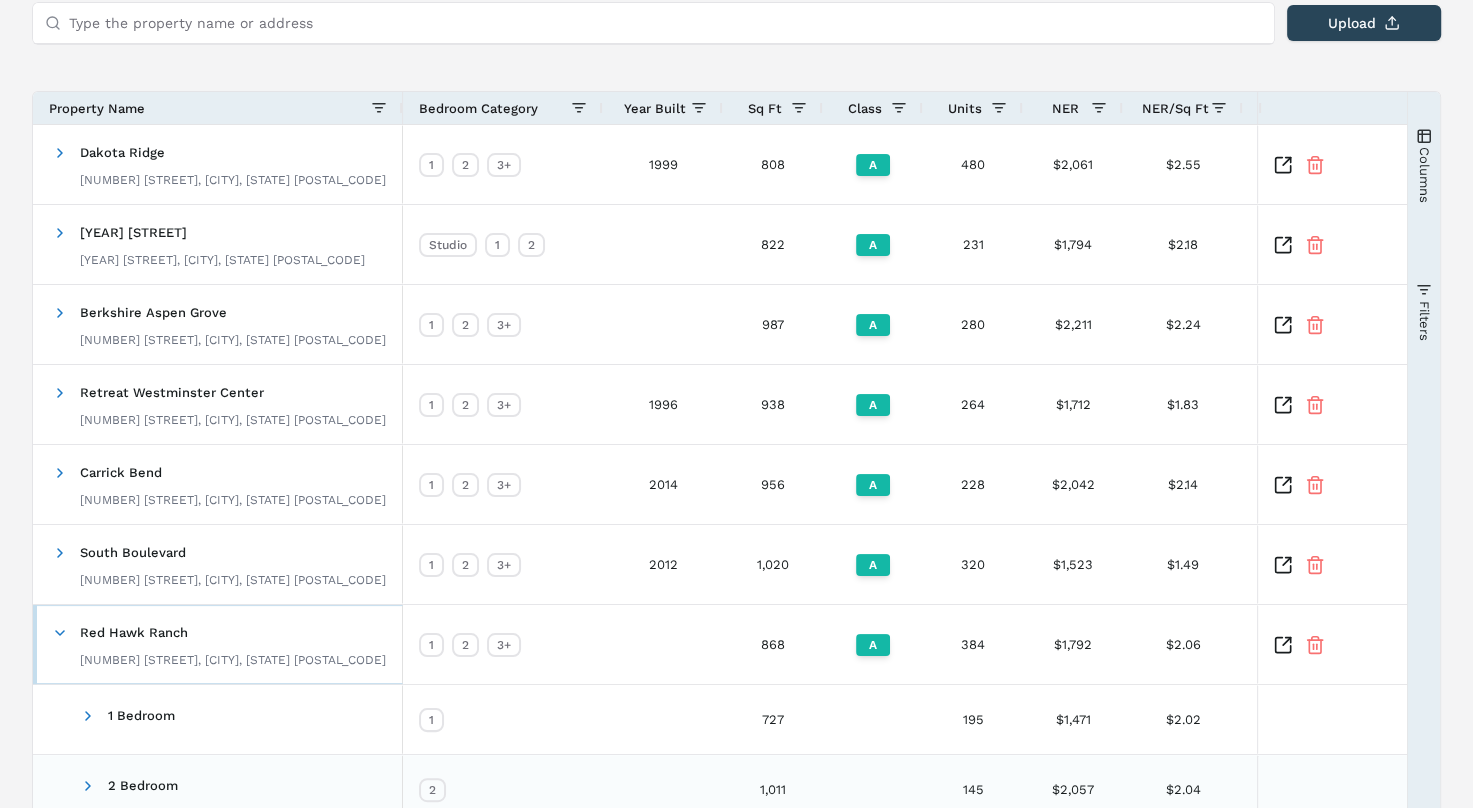 scroll, scrollTop: 290, scrollLeft: 0, axis: vertical 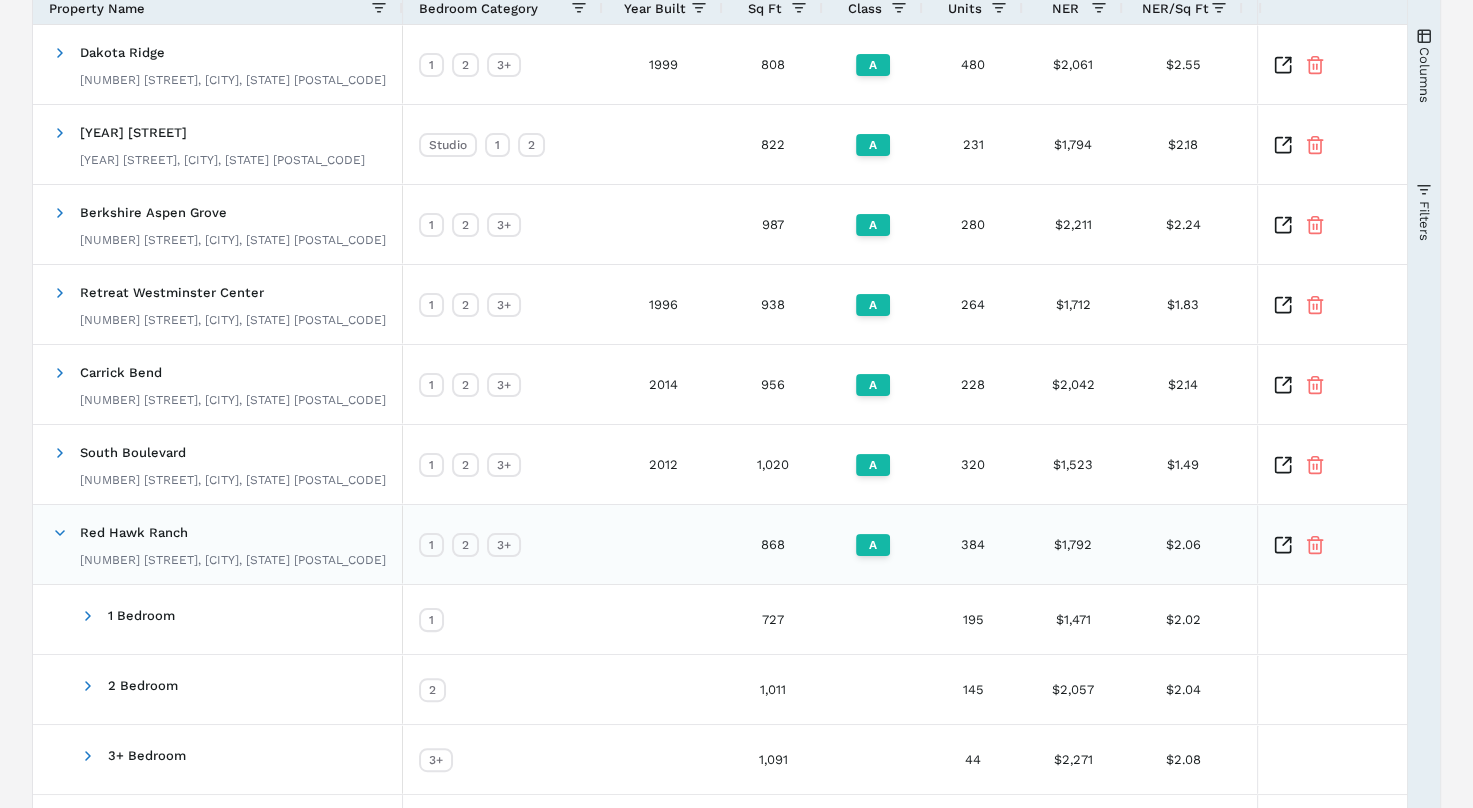 click at bounding box center (1283, 545) 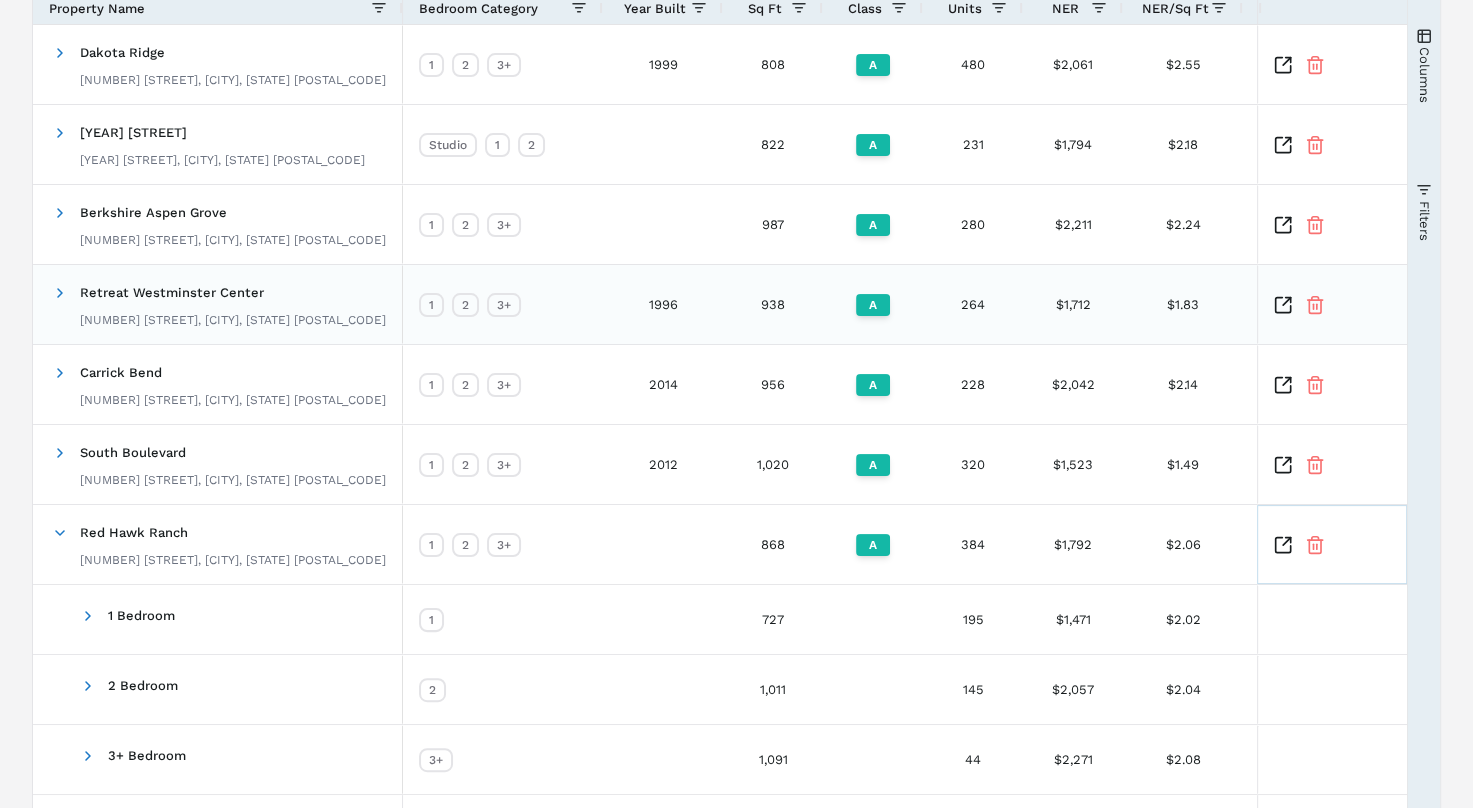 scroll, scrollTop: 0, scrollLeft: 0, axis: both 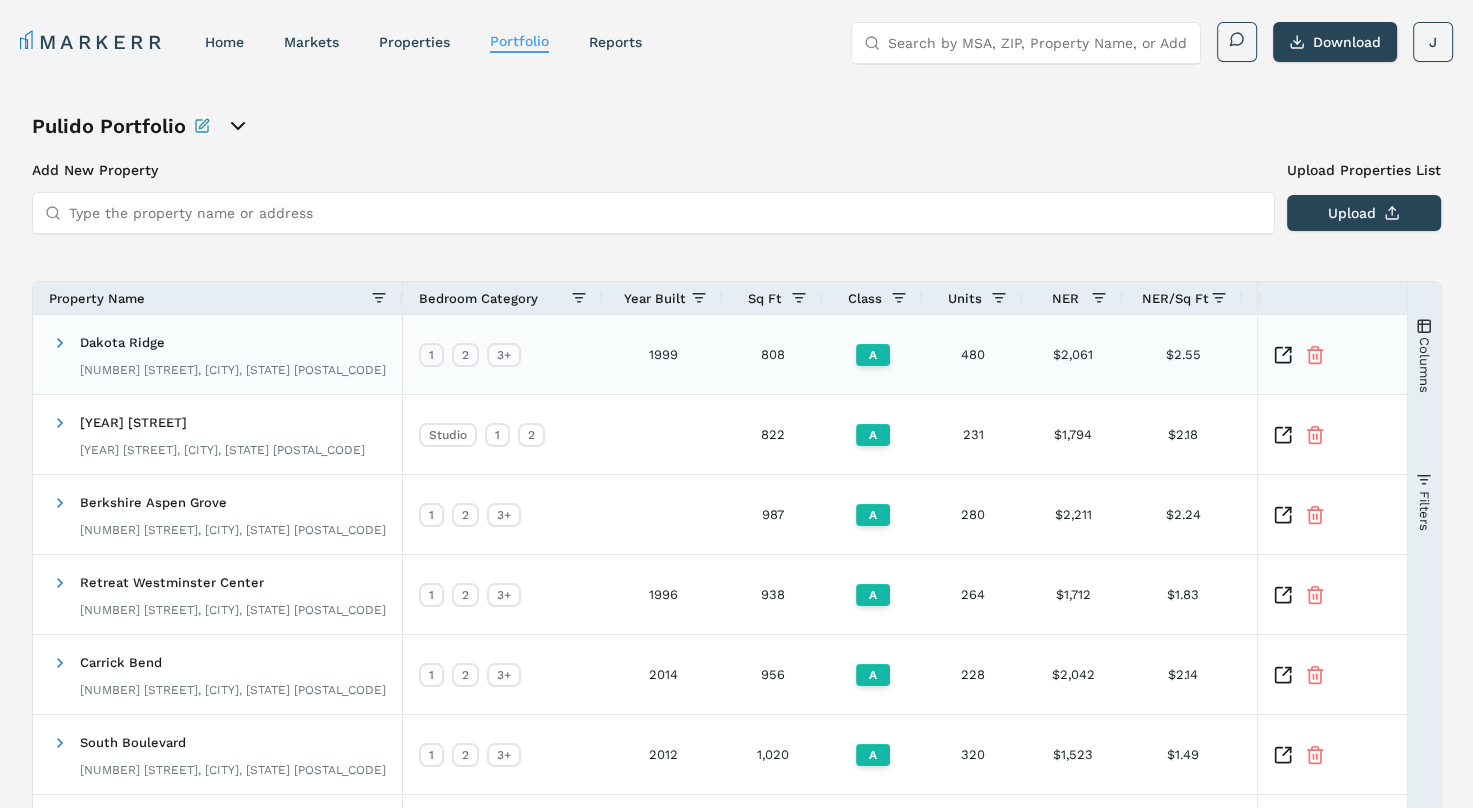 click at bounding box center (1283, 355) 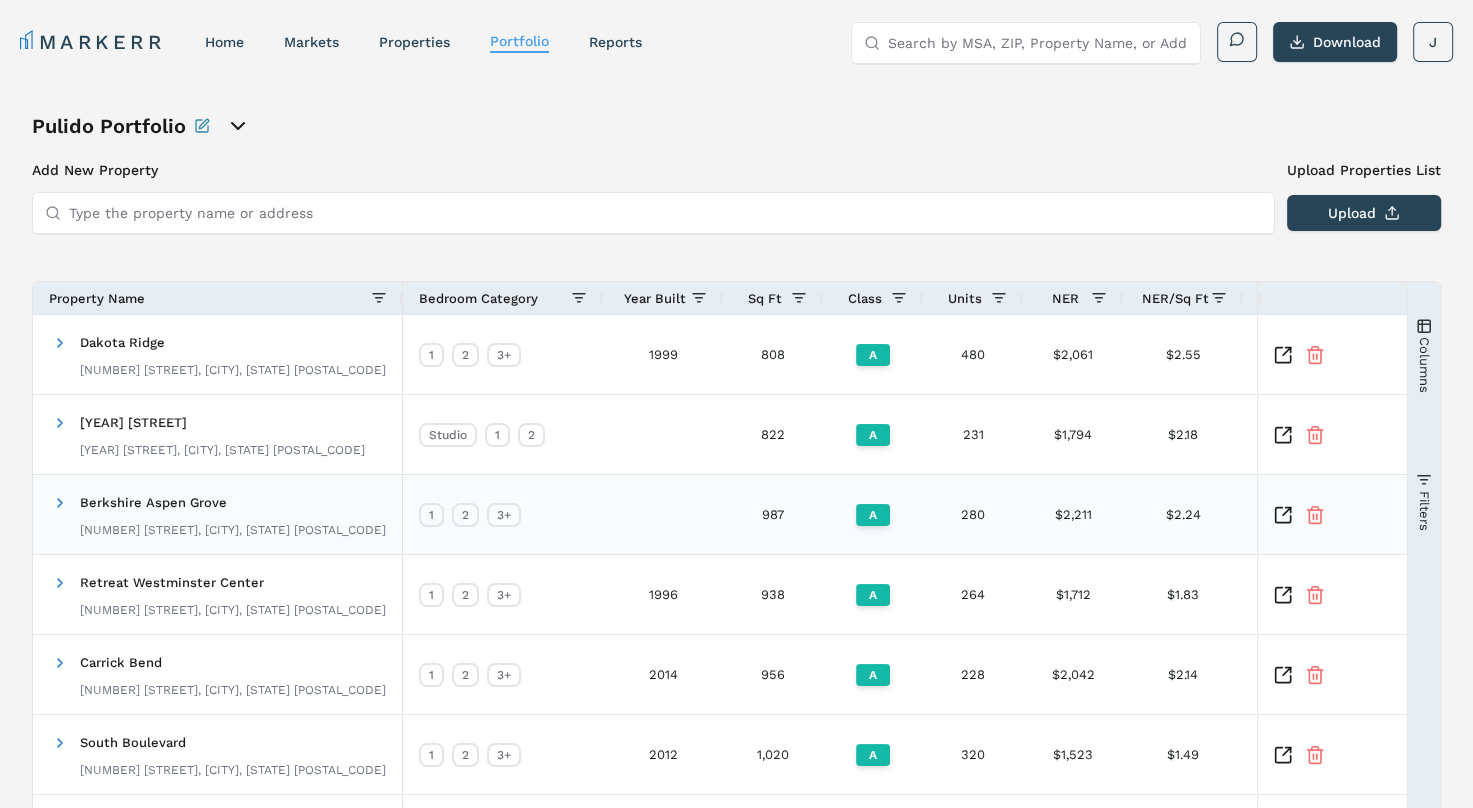 click at bounding box center (1283, 515) 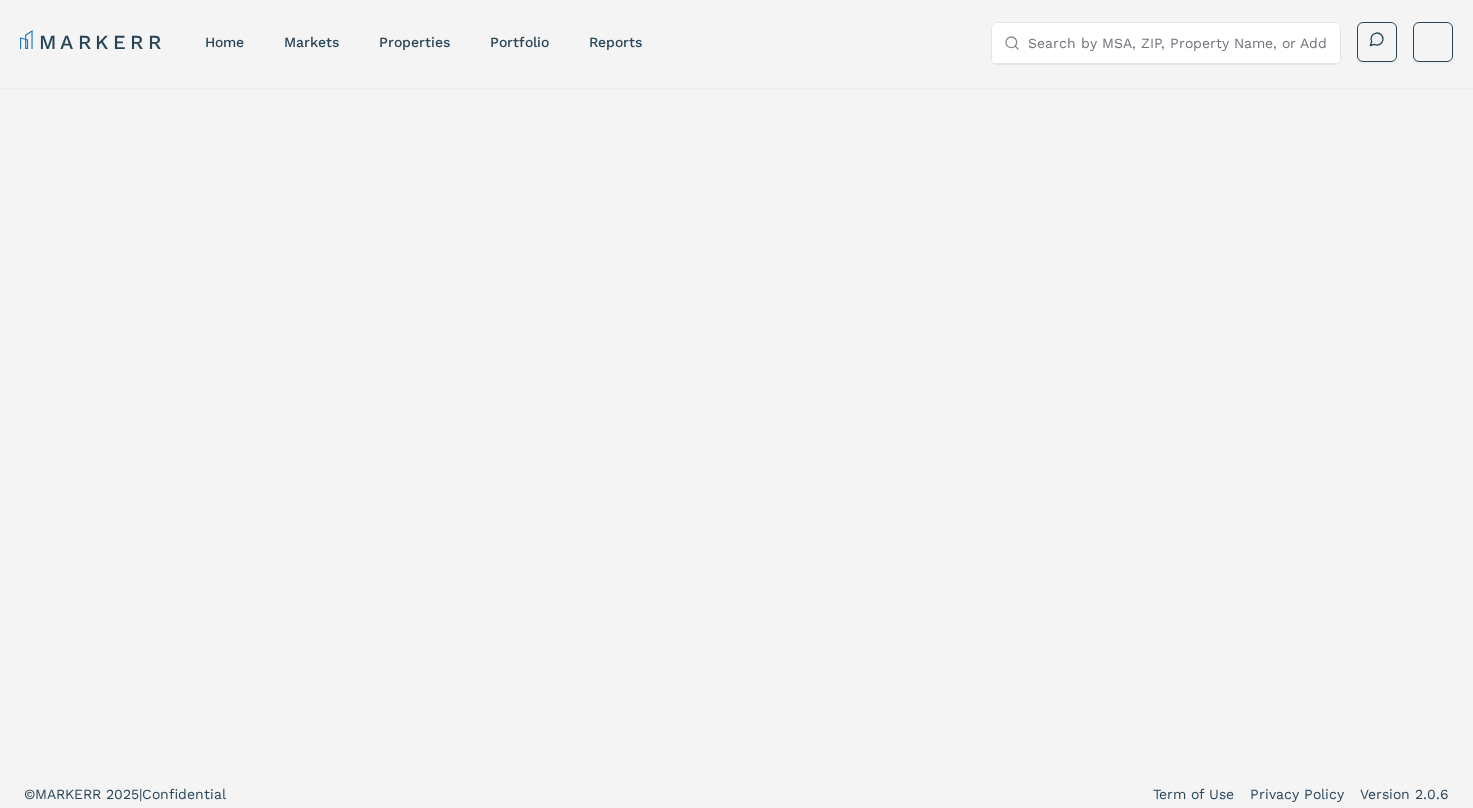 scroll, scrollTop: 0, scrollLeft: 0, axis: both 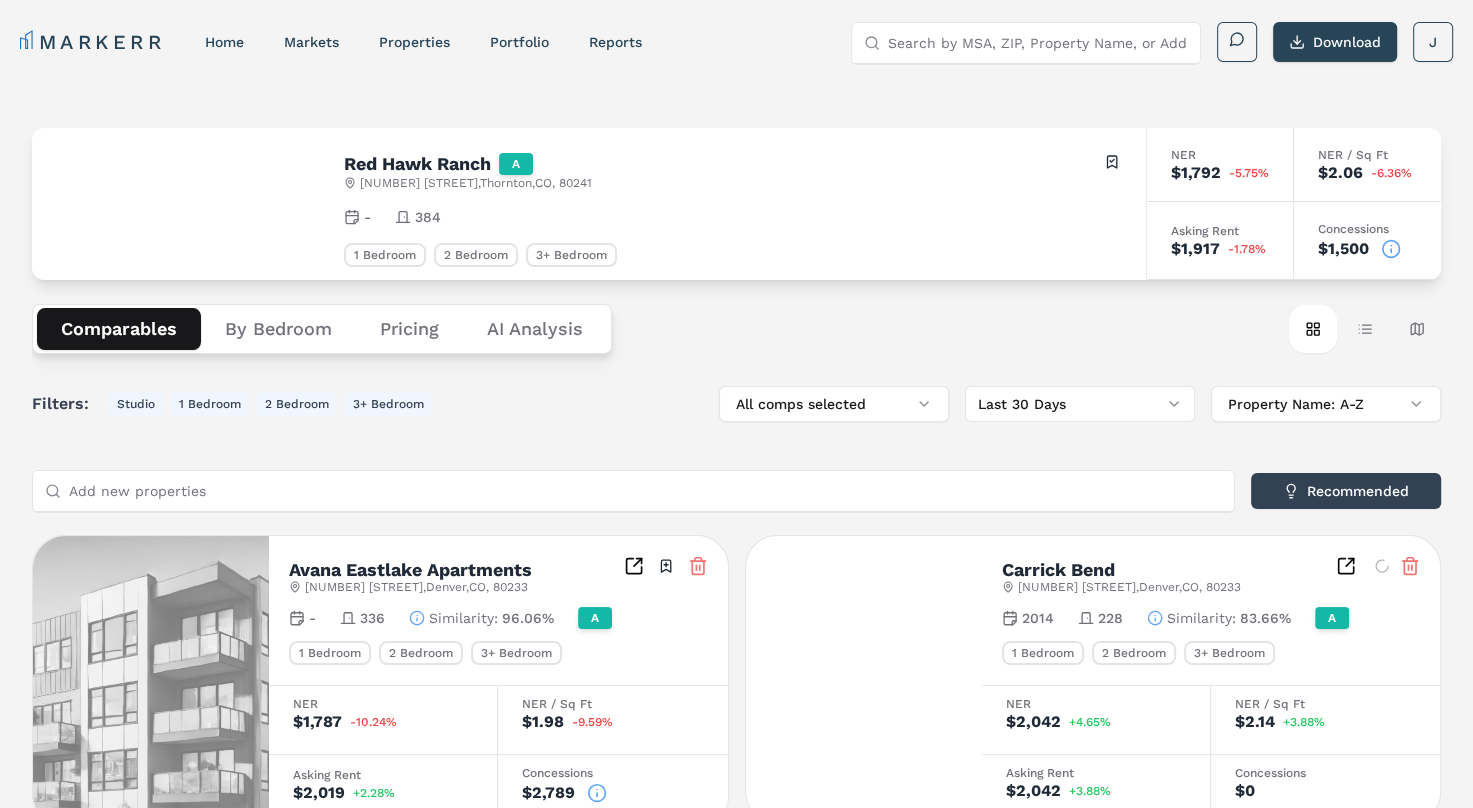 click on "By Bedroom" at bounding box center [278, 329] 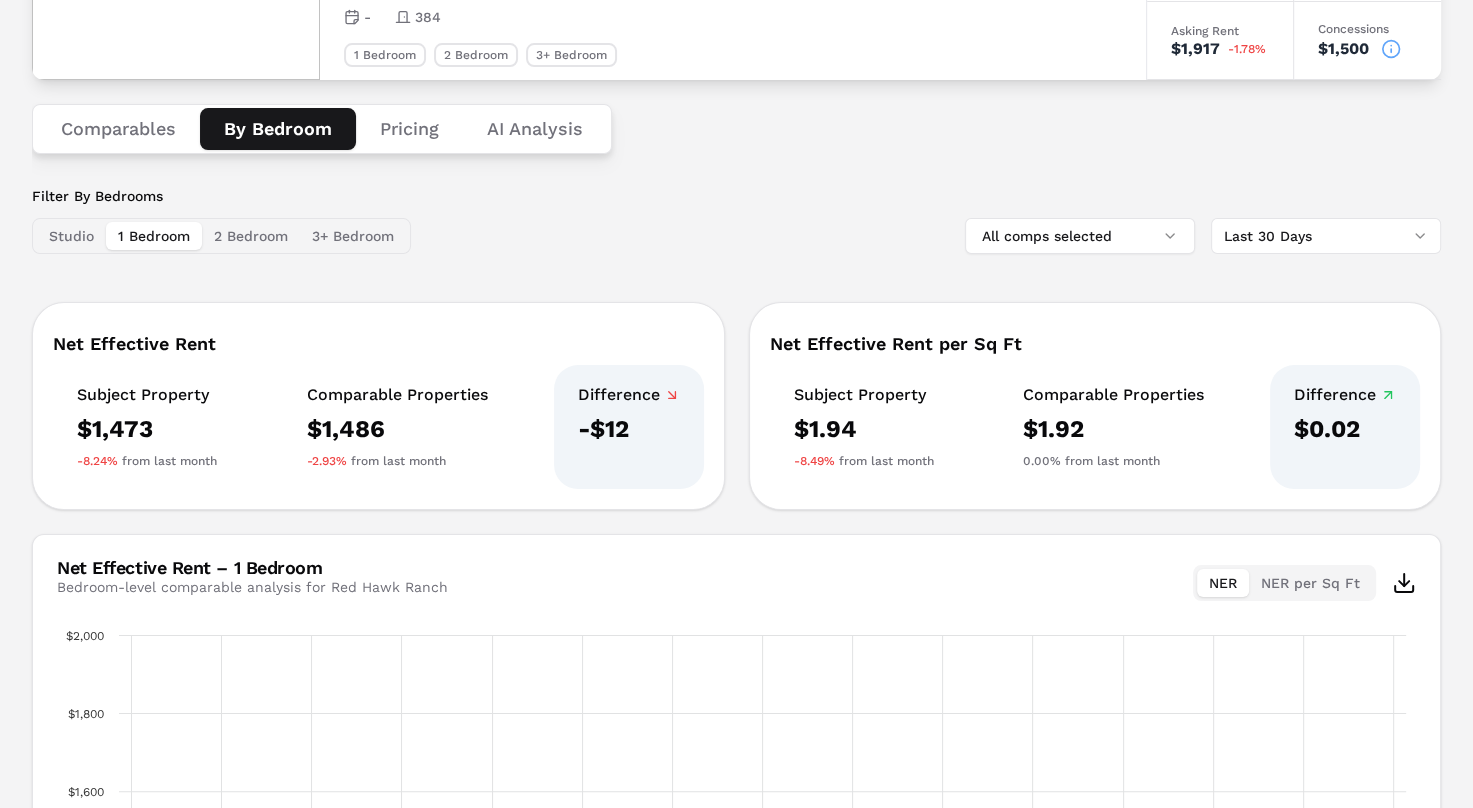 scroll, scrollTop: 100, scrollLeft: 0, axis: vertical 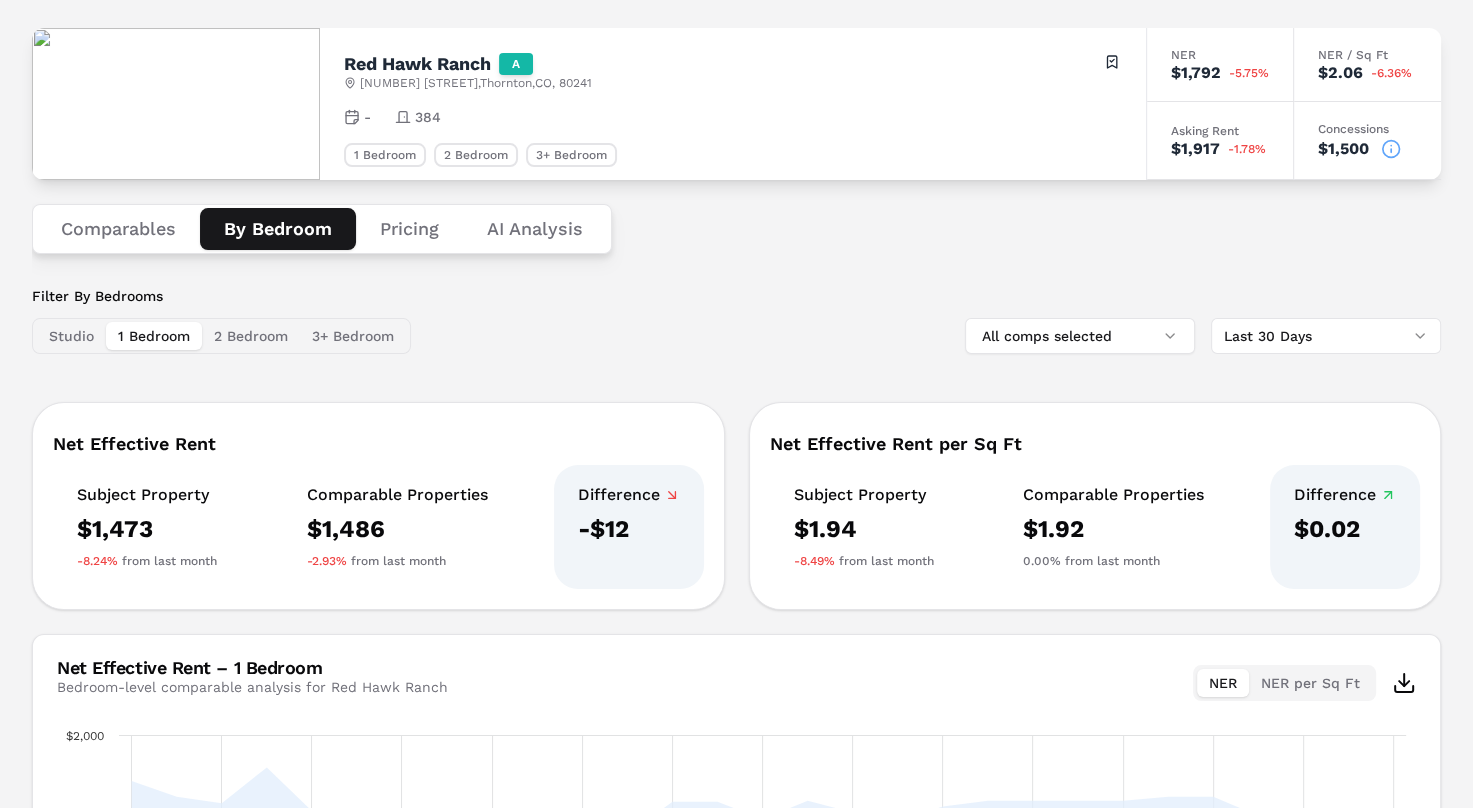click on "2 Bedroom" at bounding box center [251, 336] 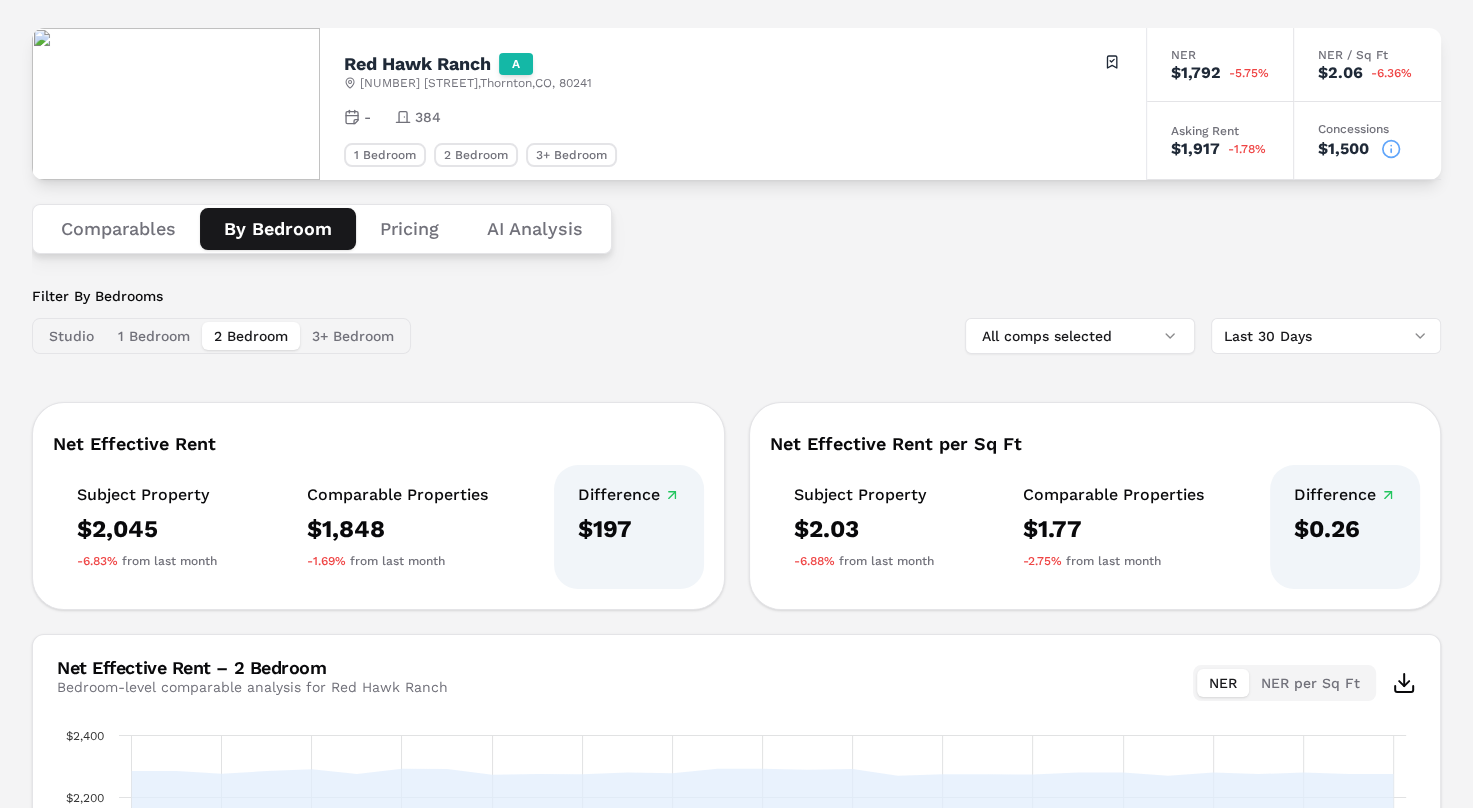 click on "3+ Bedroom" at bounding box center (353, 336) 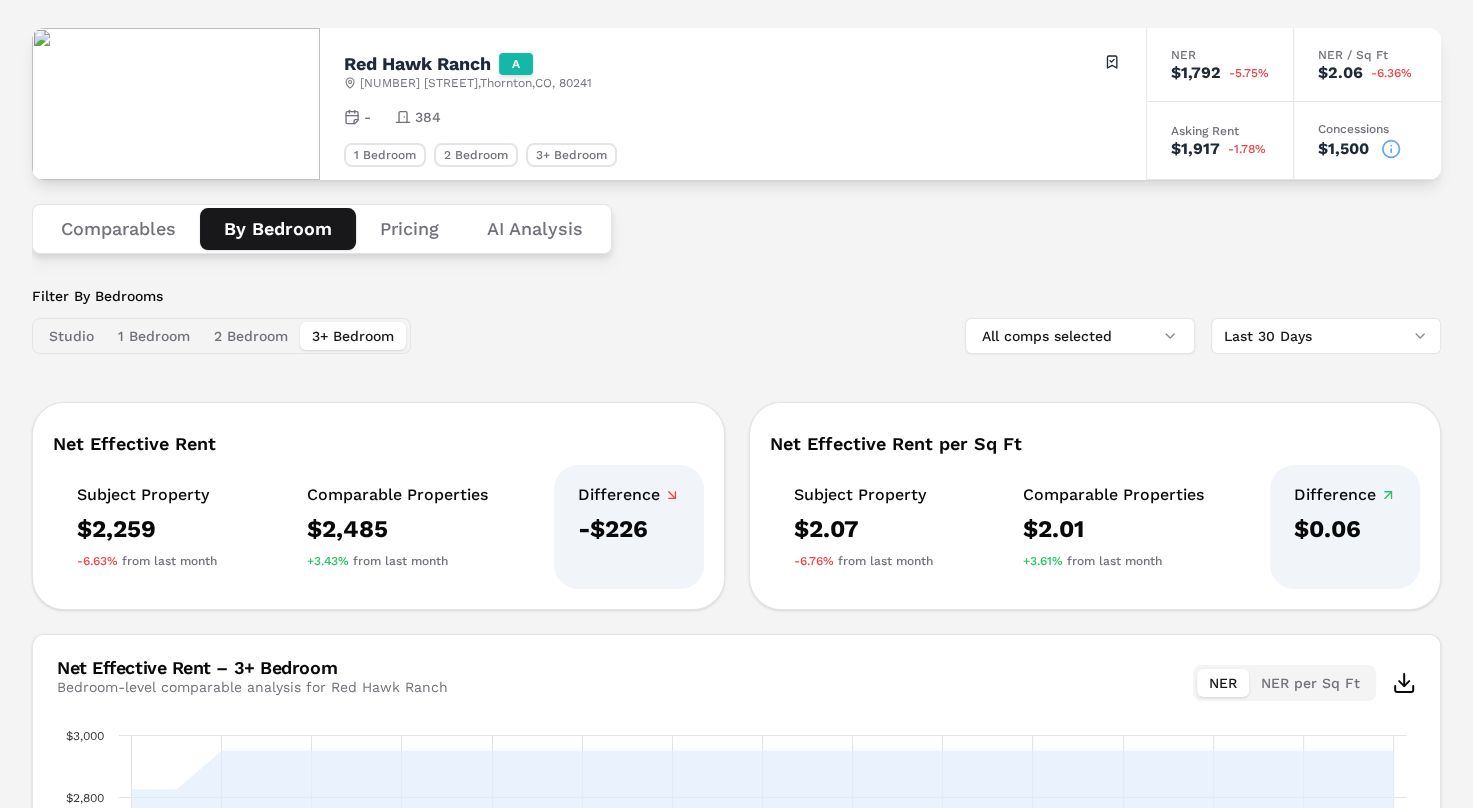 scroll, scrollTop: 0, scrollLeft: 0, axis: both 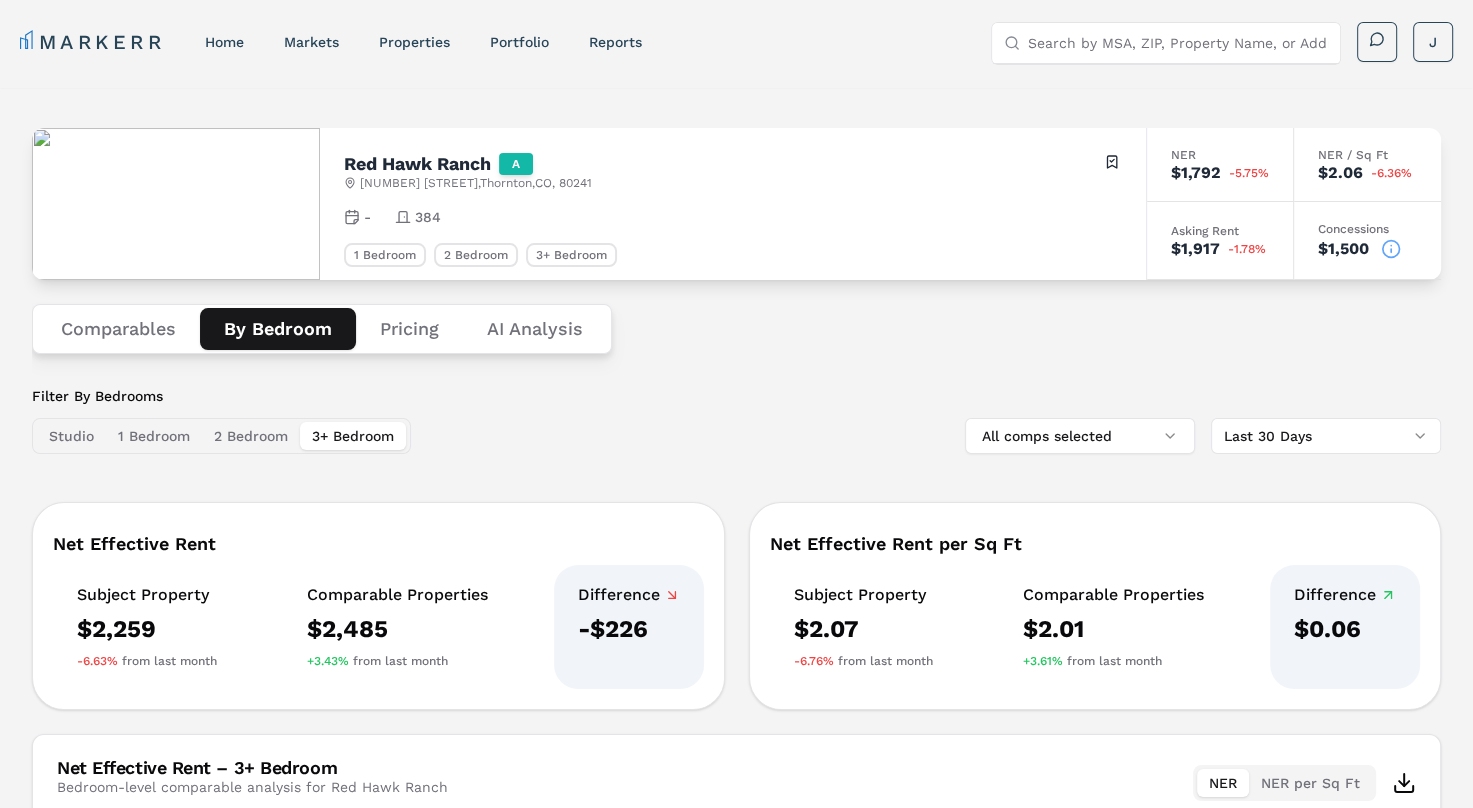 click on "Comparables" at bounding box center (118, 329) 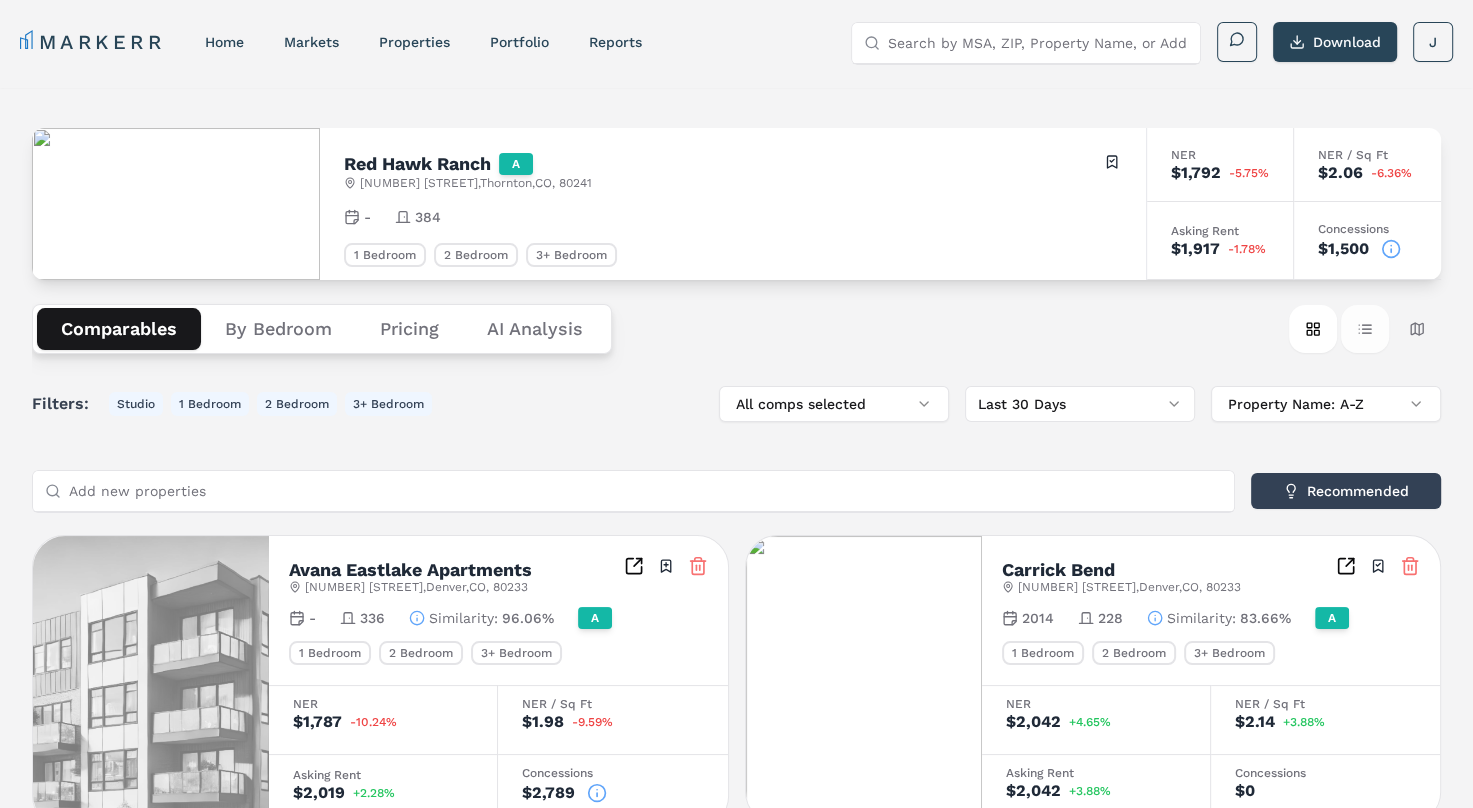 click on "Table view" at bounding box center [1365, 329] 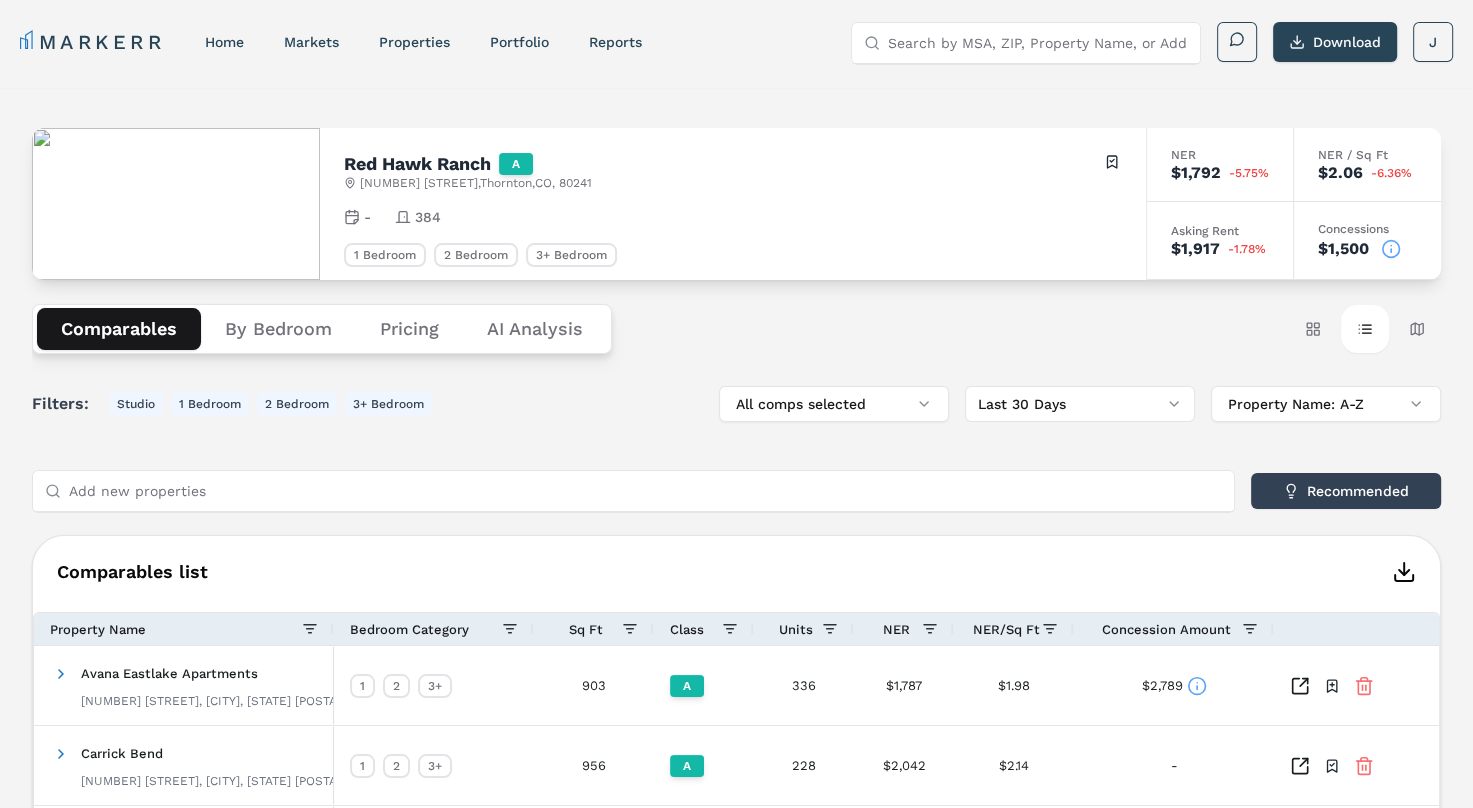 scroll, scrollTop: 100, scrollLeft: 0, axis: vertical 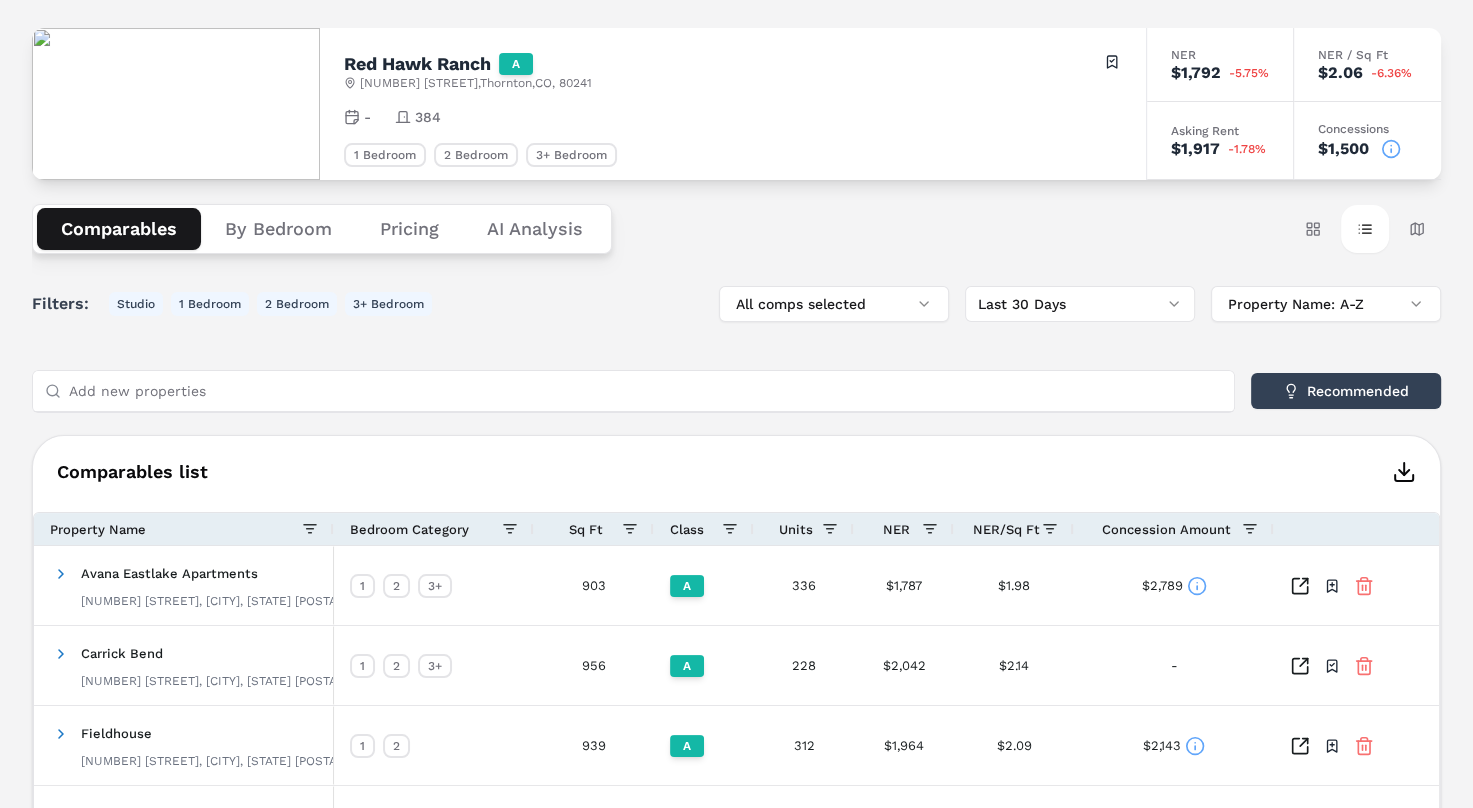 click on "NER" at bounding box center [896, 529] 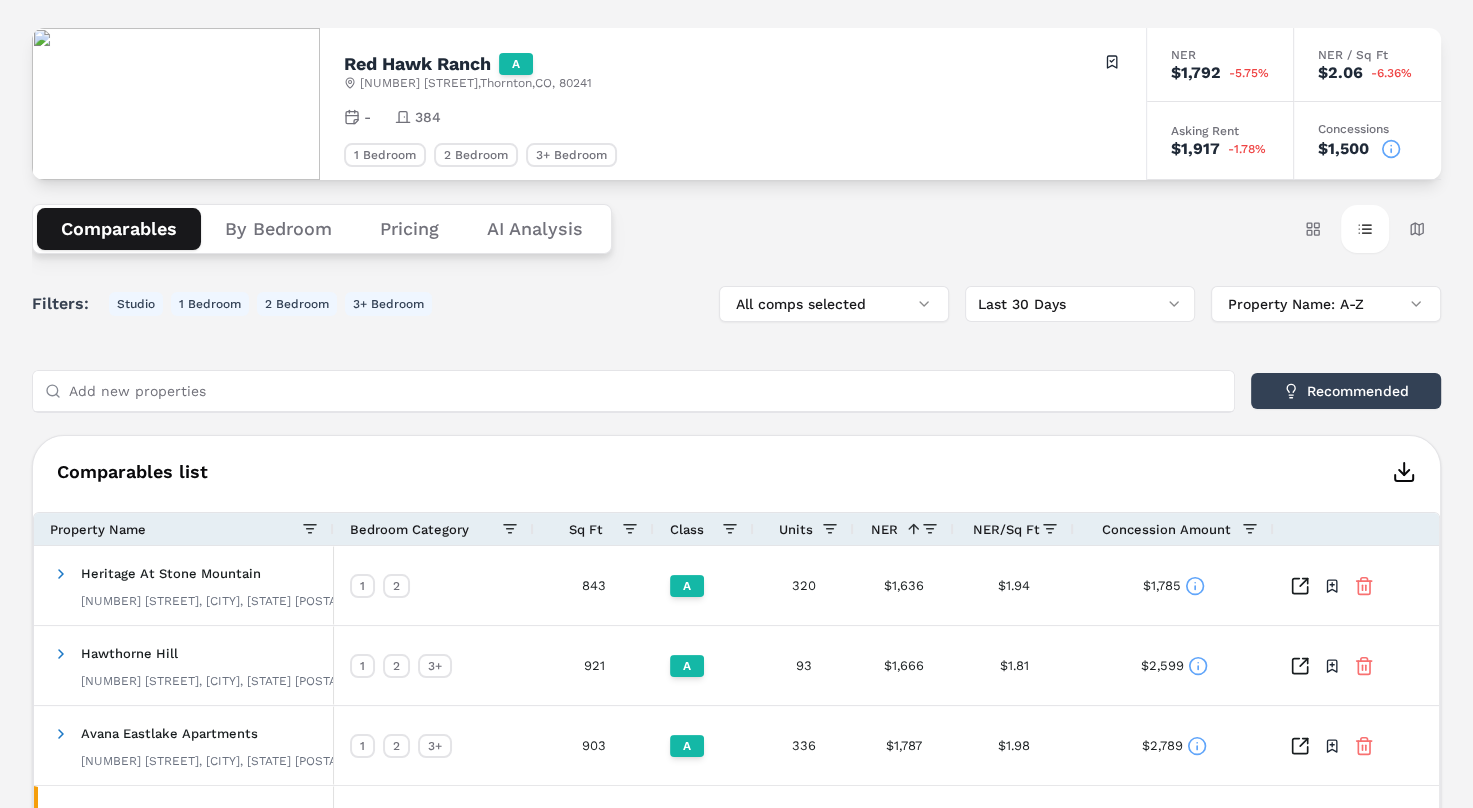 scroll, scrollTop: 200, scrollLeft: 0, axis: vertical 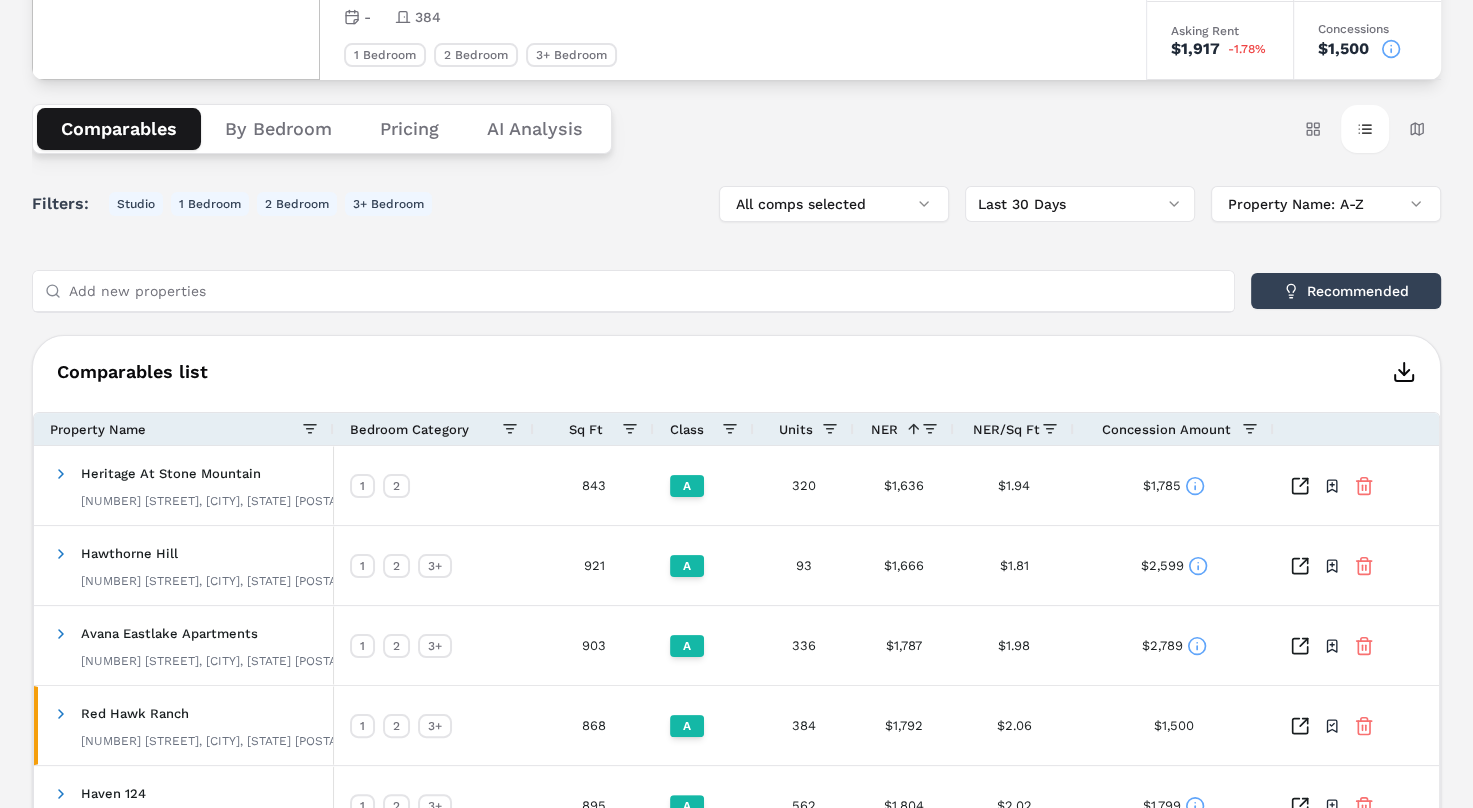 click at bounding box center (914, 429) 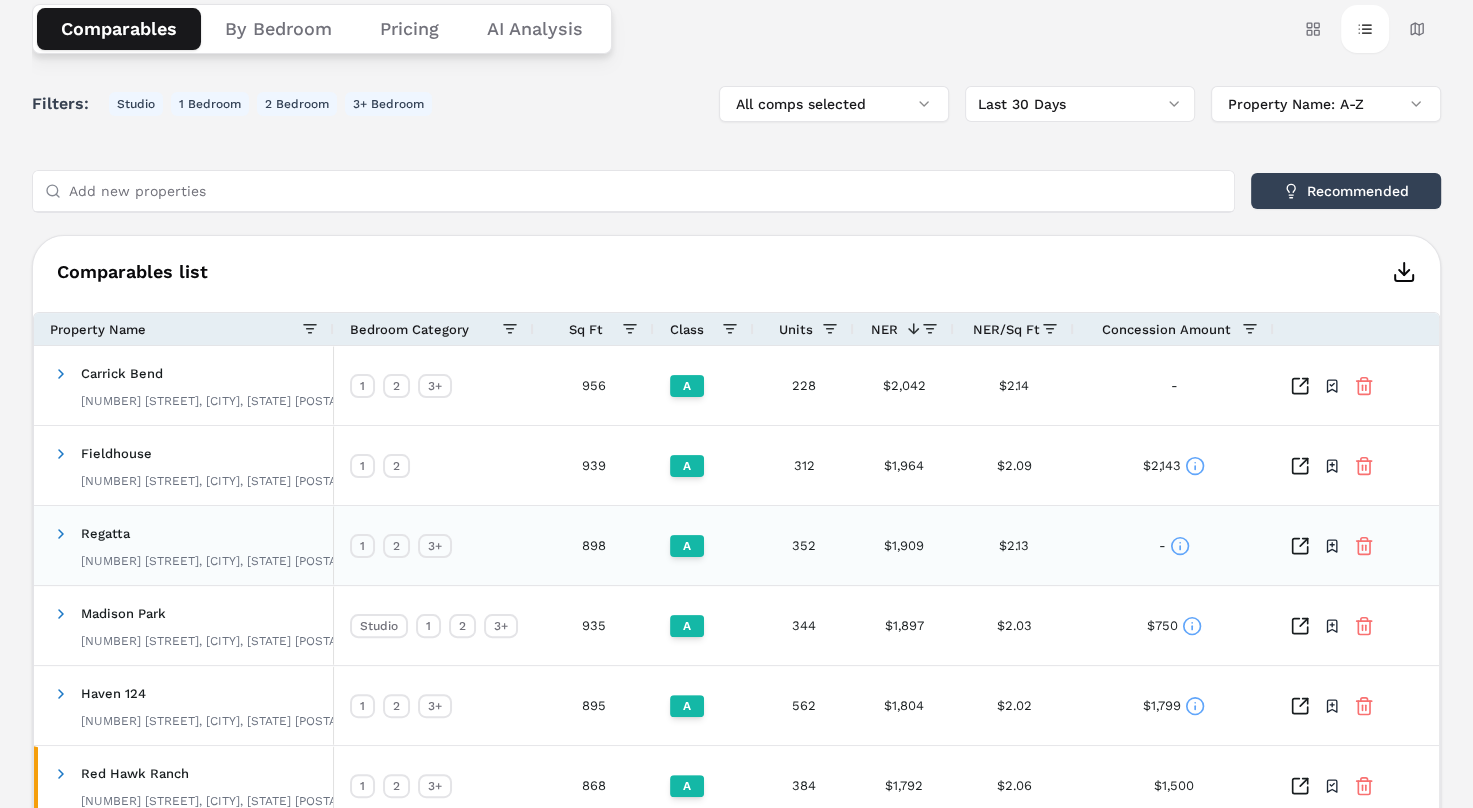 scroll, scrollTop: 400, scrollLeft: 0, axis: vertical 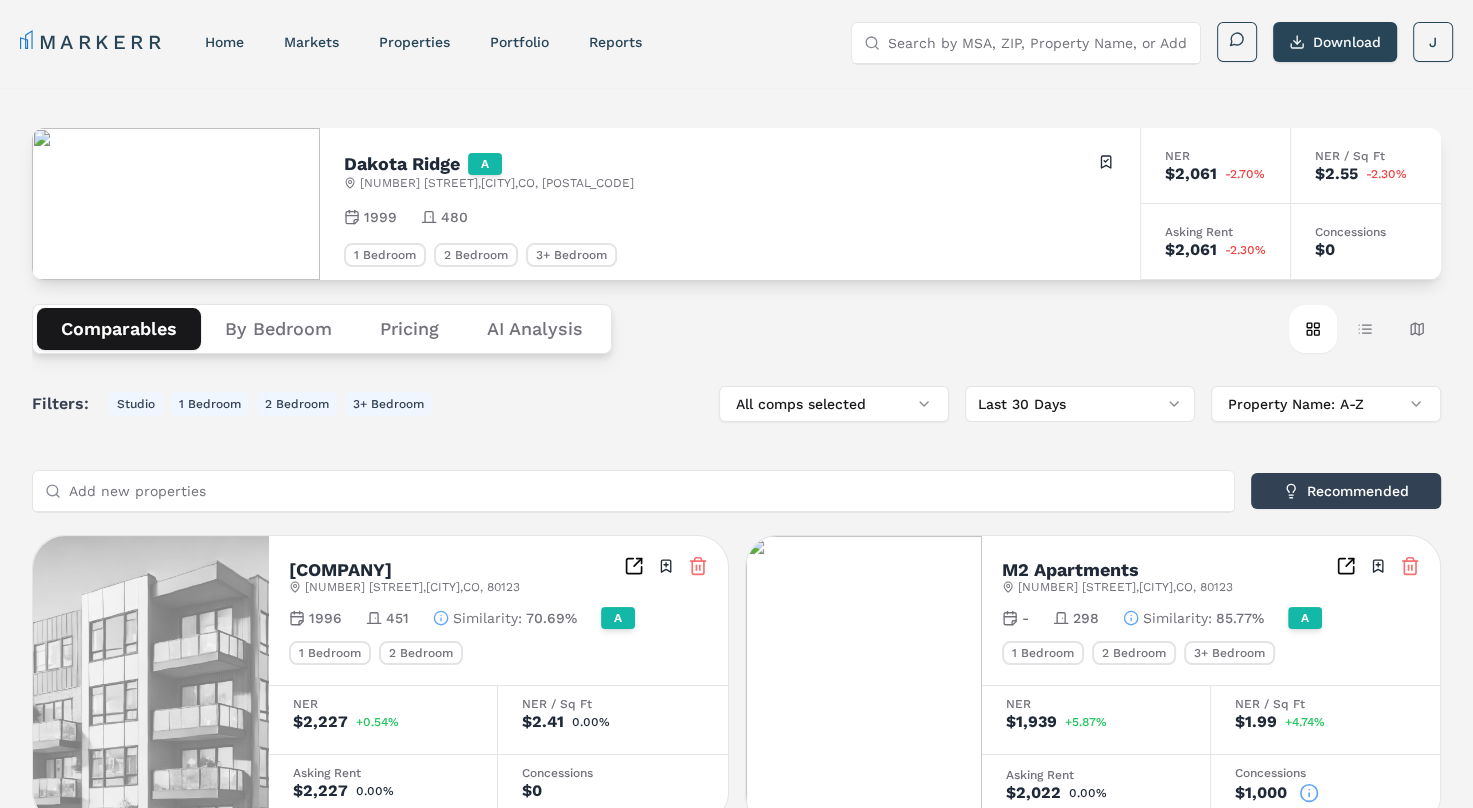 click on "Comparables By Bedroom Pricing AI Analysis" at bounding box center [322, 329] 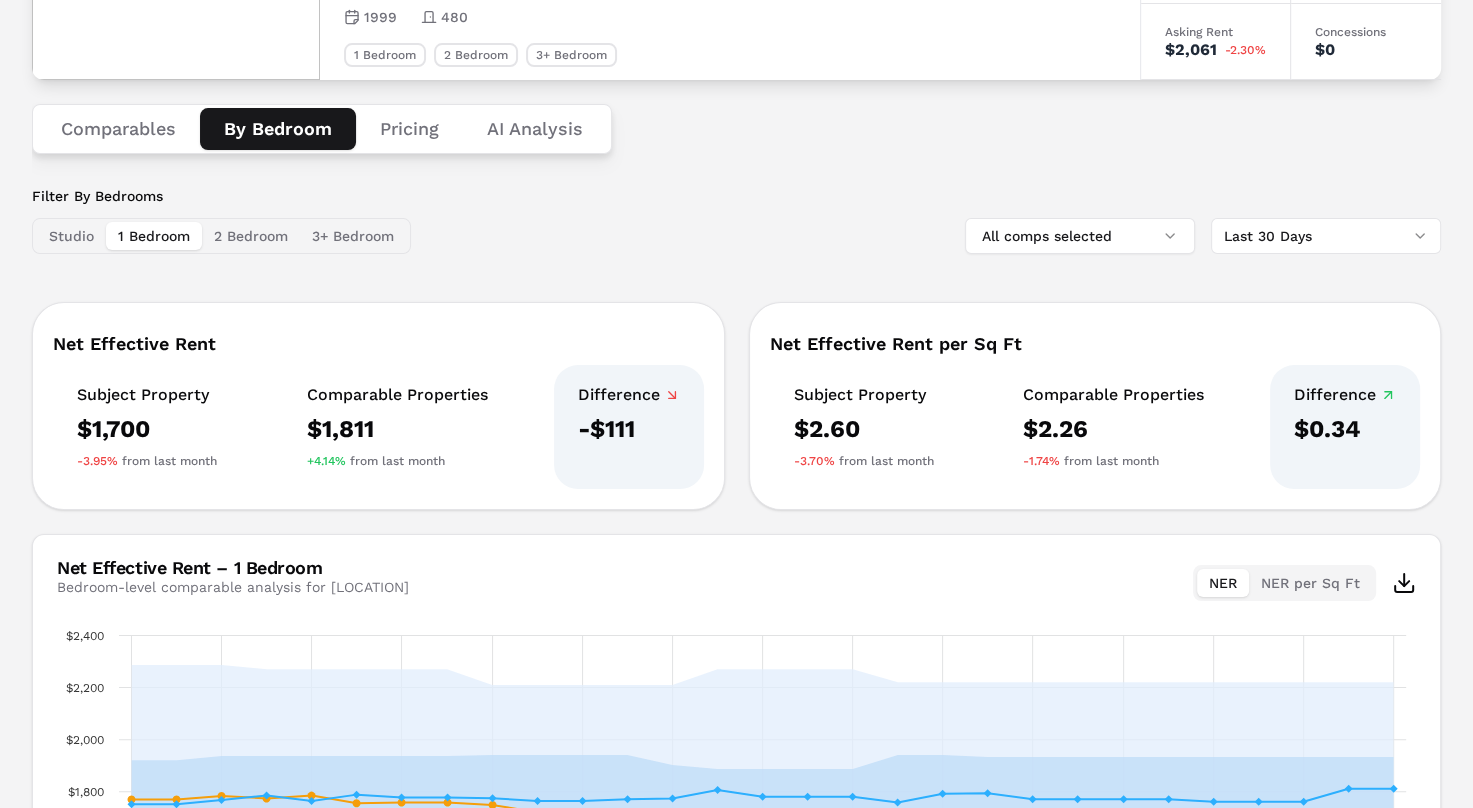 scroll, scrollTop: 100, scrollLeft: 0, axis: vertical 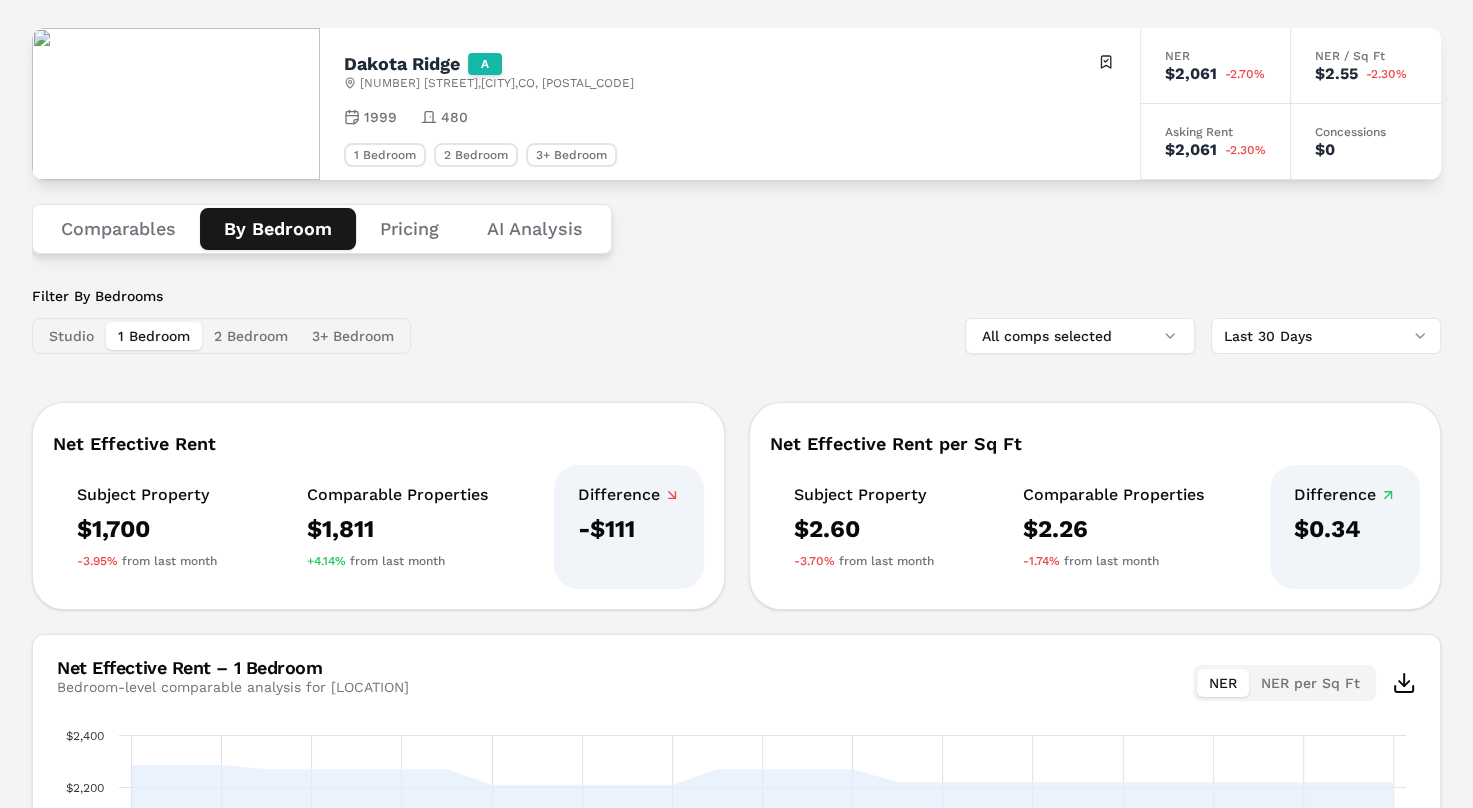 click on "Pricing" at bounding box center [409, 229] 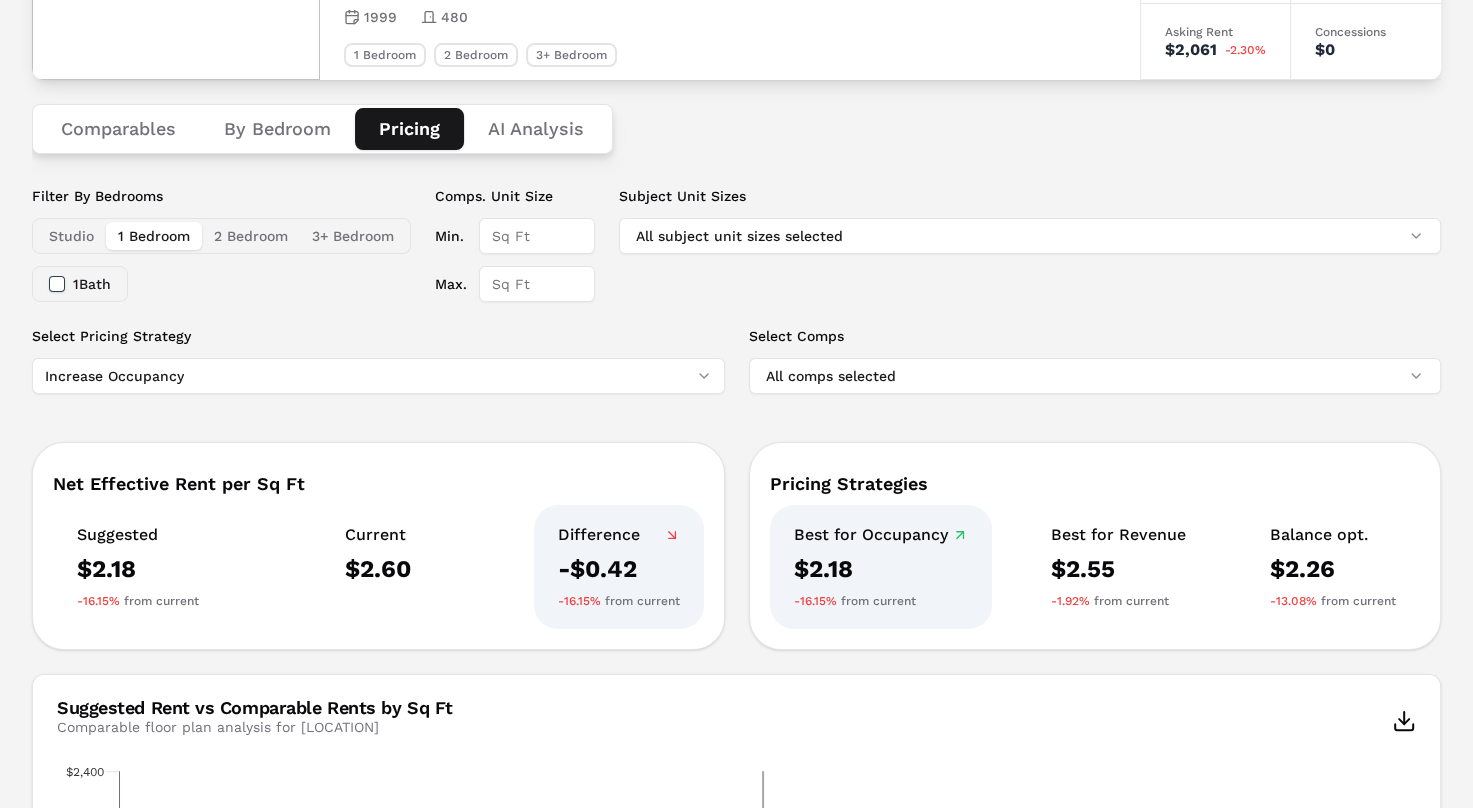 scroll, scrollTop: 0, scrollLeft: 0, axis: both 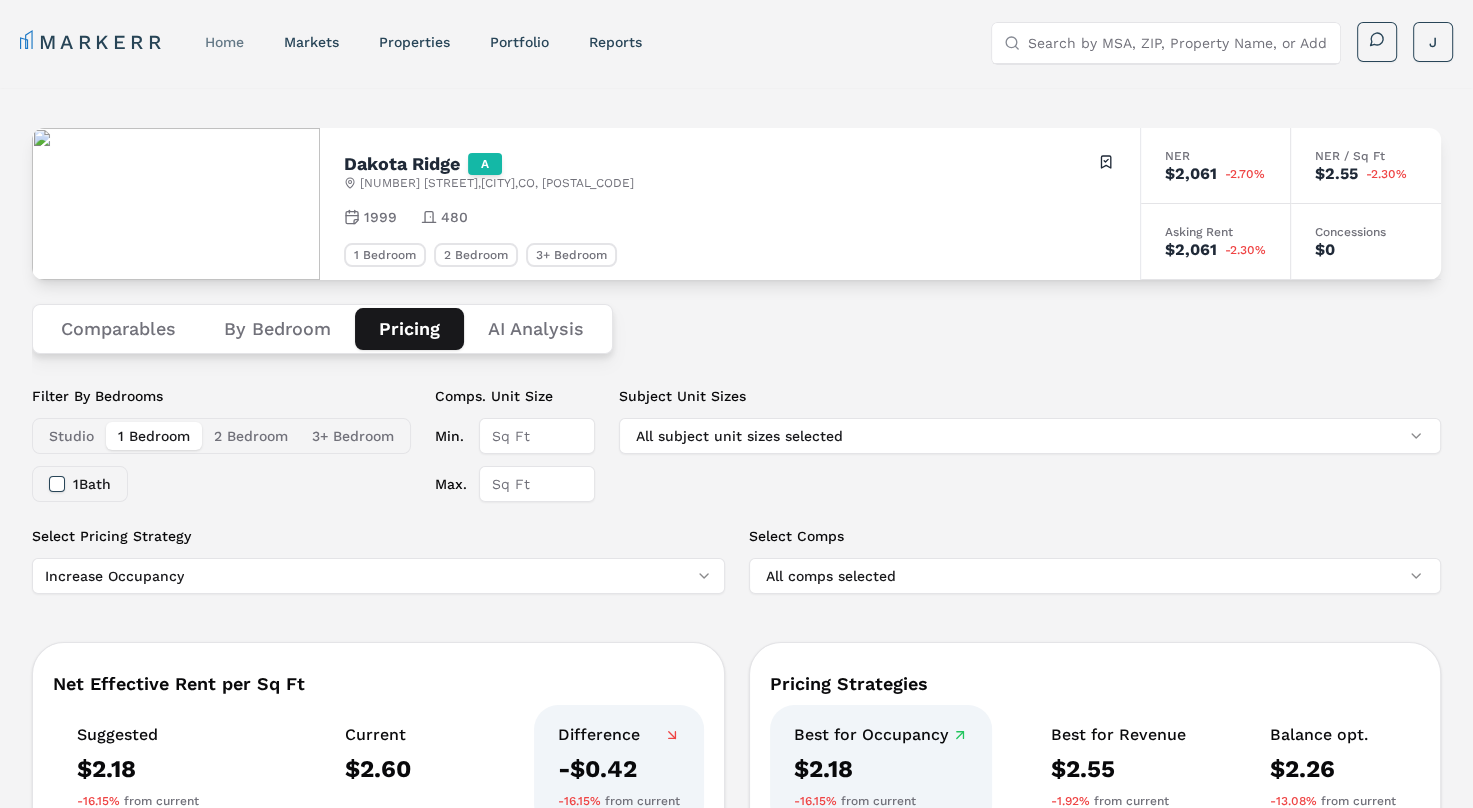 click on "home" at bounding box center (224, 42) 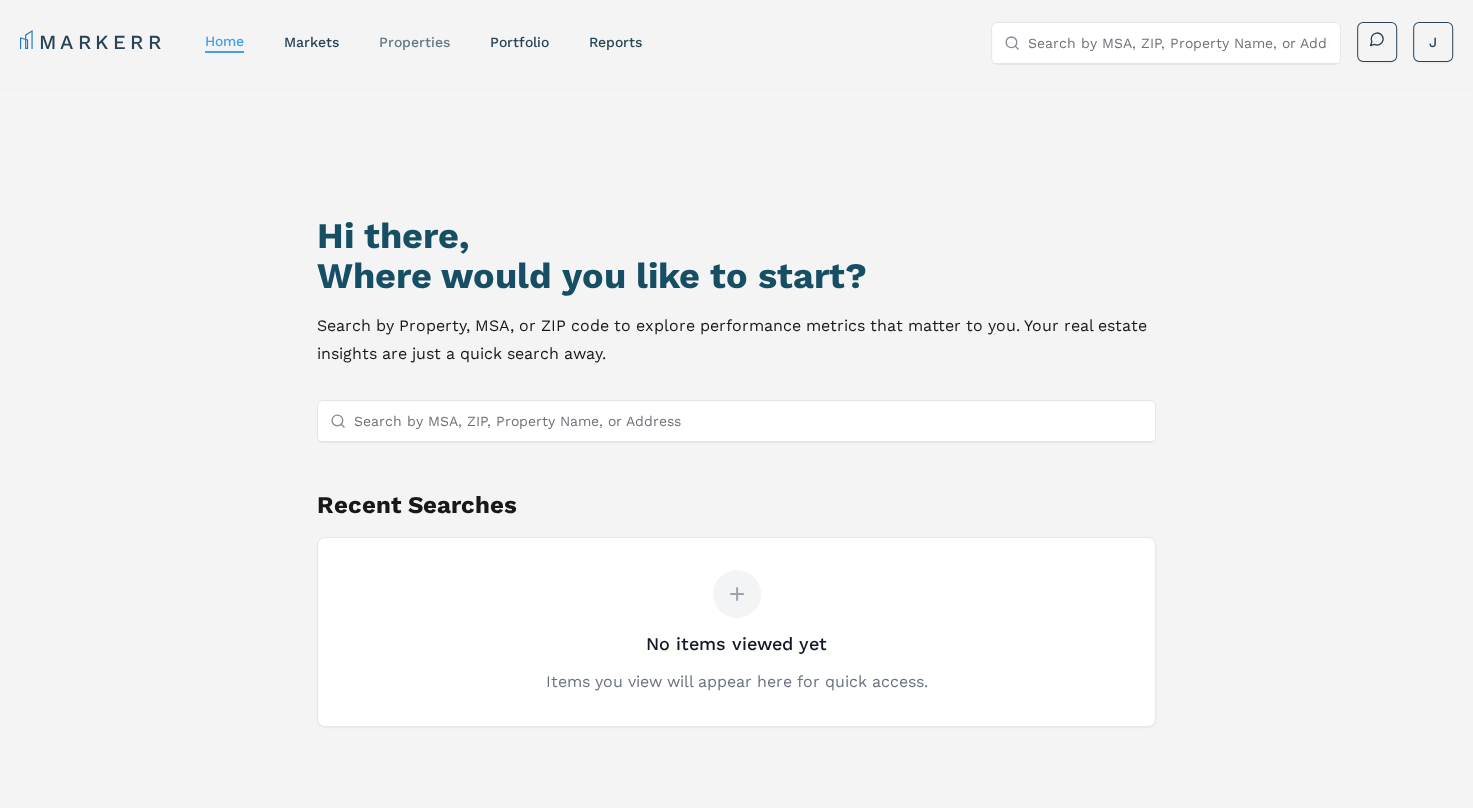 click on "properties" at bounding box center (414, 42) 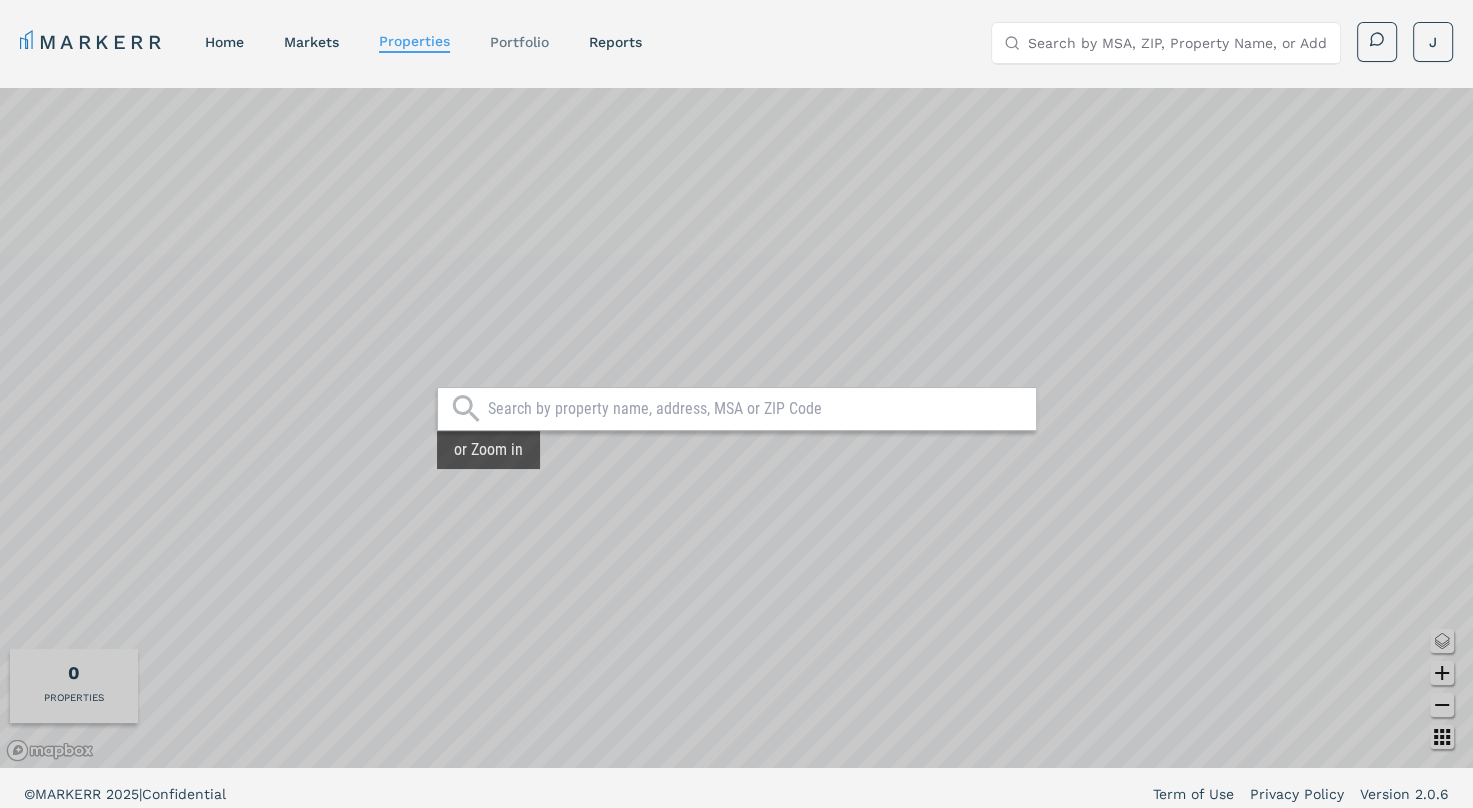 click on "Portfolio" at bounding box center [519, 42] 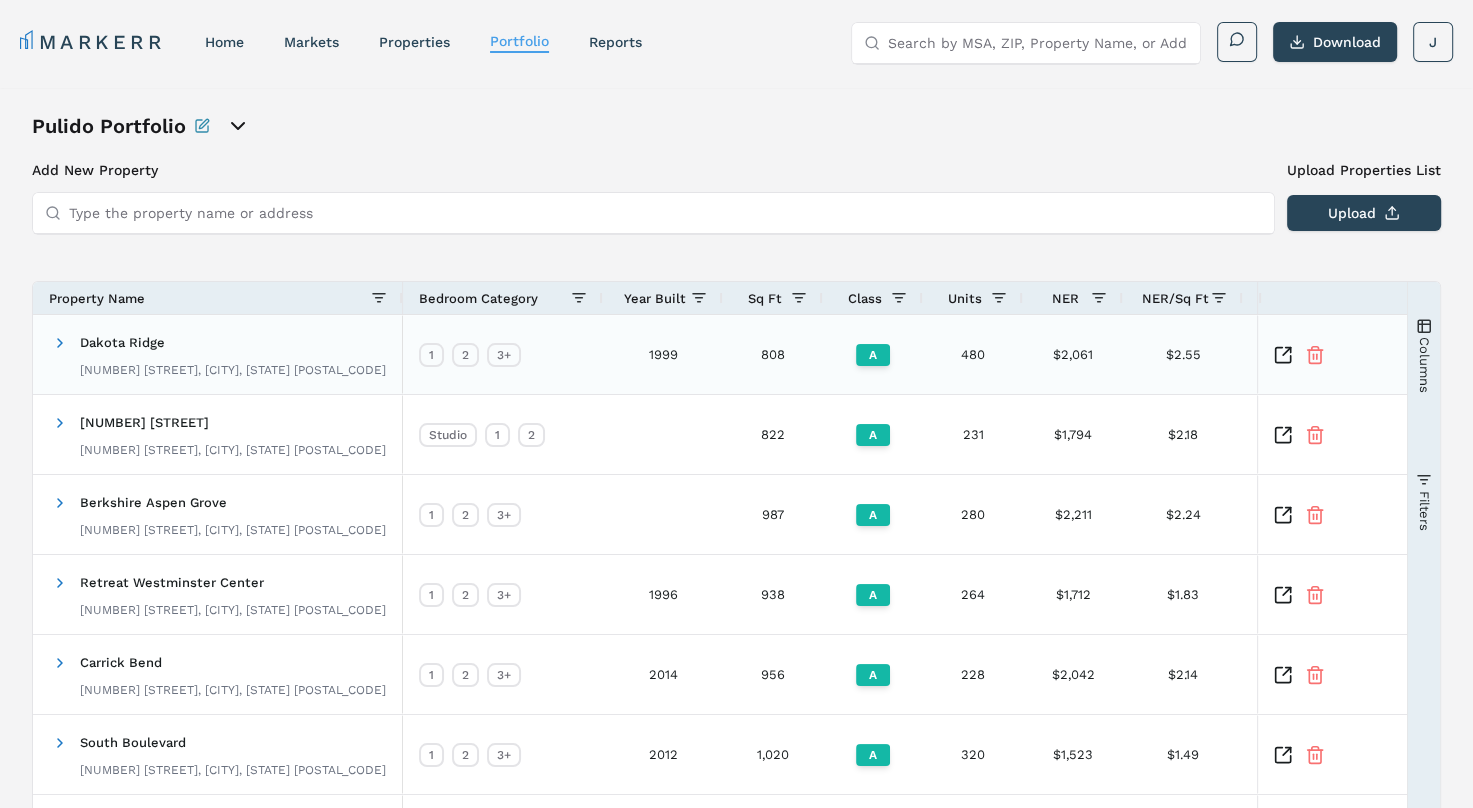 click at bounding box center (1283, 355) 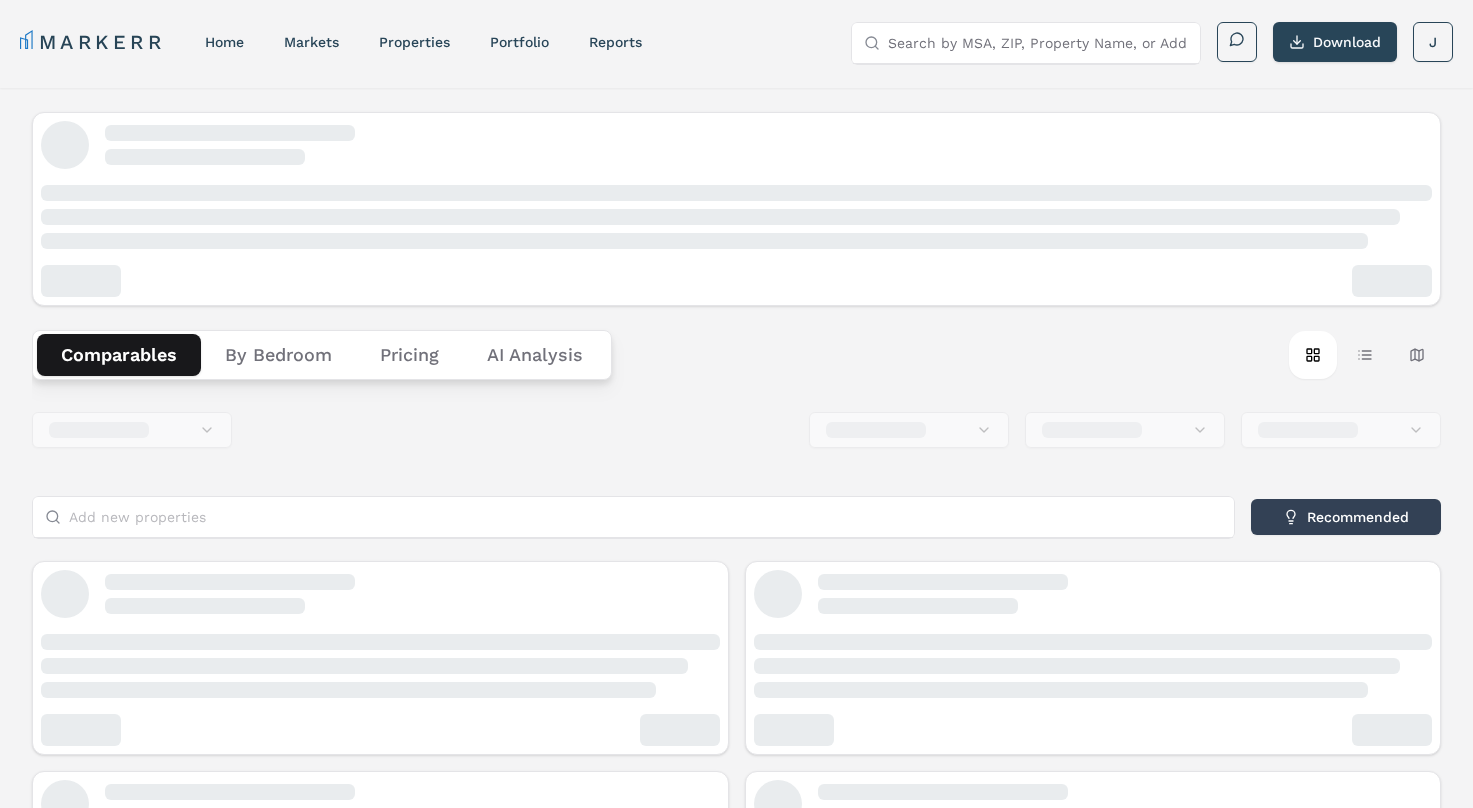 scroll, scrollTop: 0, scrollLeft: 0, axis: both 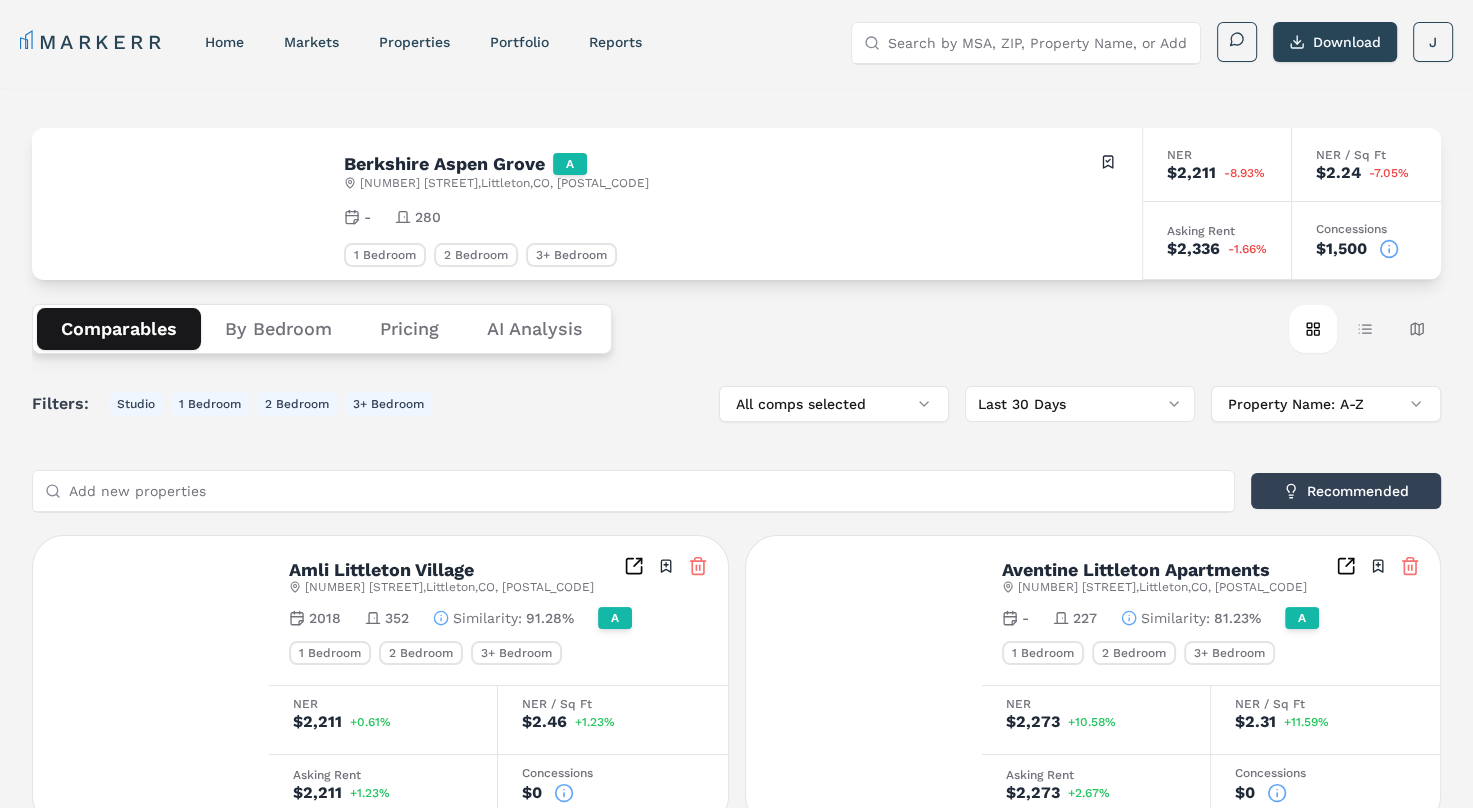 click on "By Bedroom" at bounding box center [278, 329] 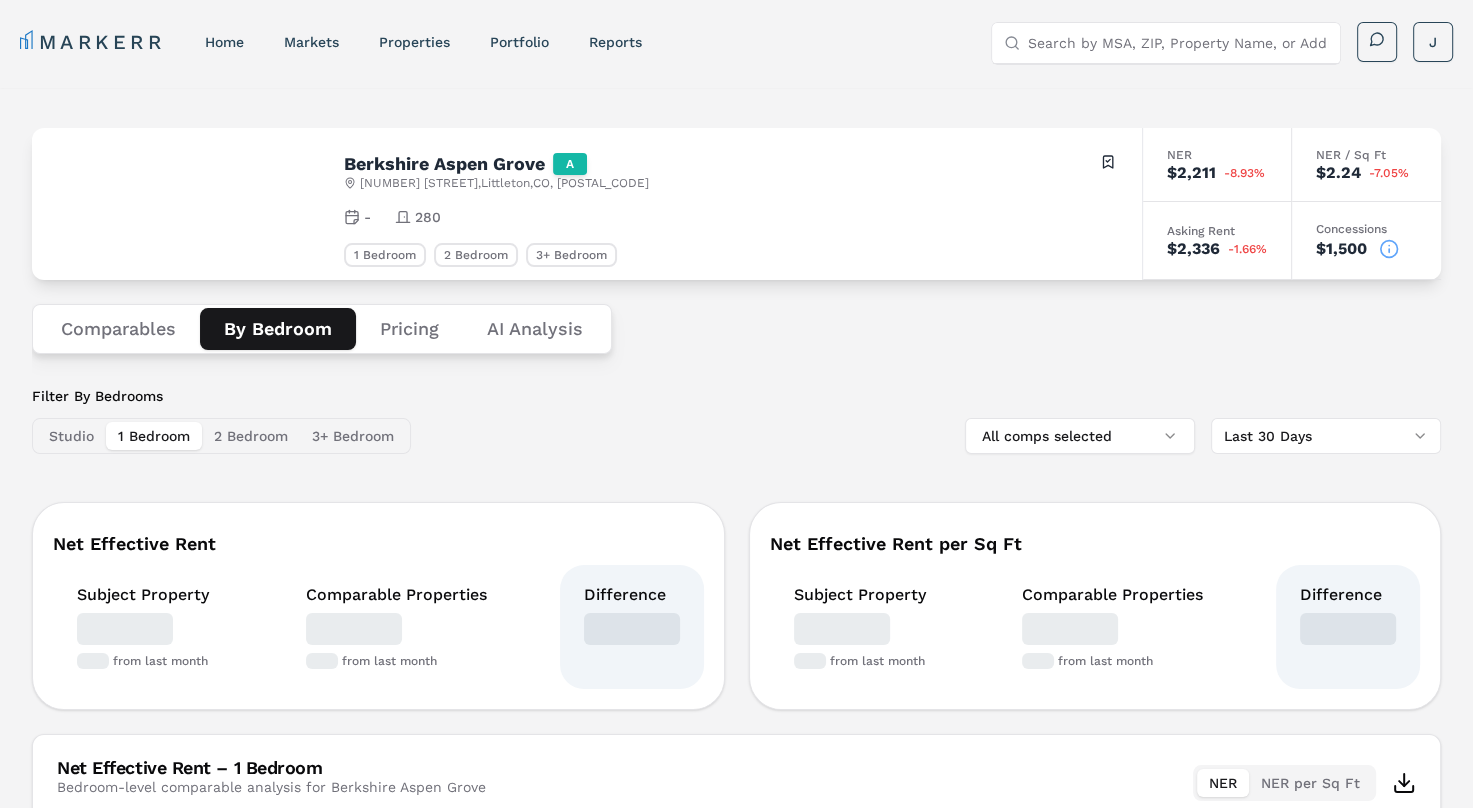 scroll, scrollTop: 100, scrollLeft: 0, axis: vertical 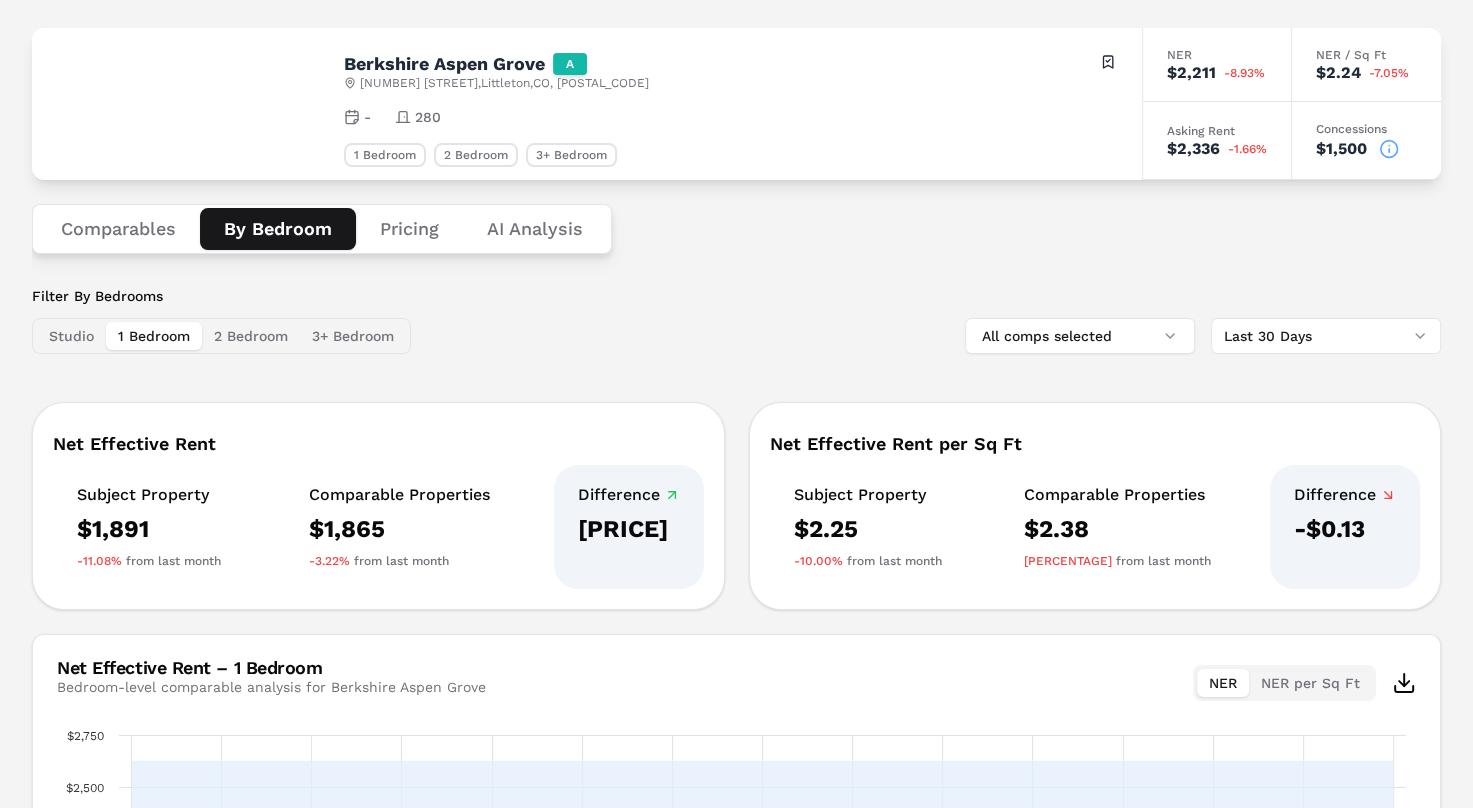 click on "2 Bedroom" at bounding box center (251, 336) 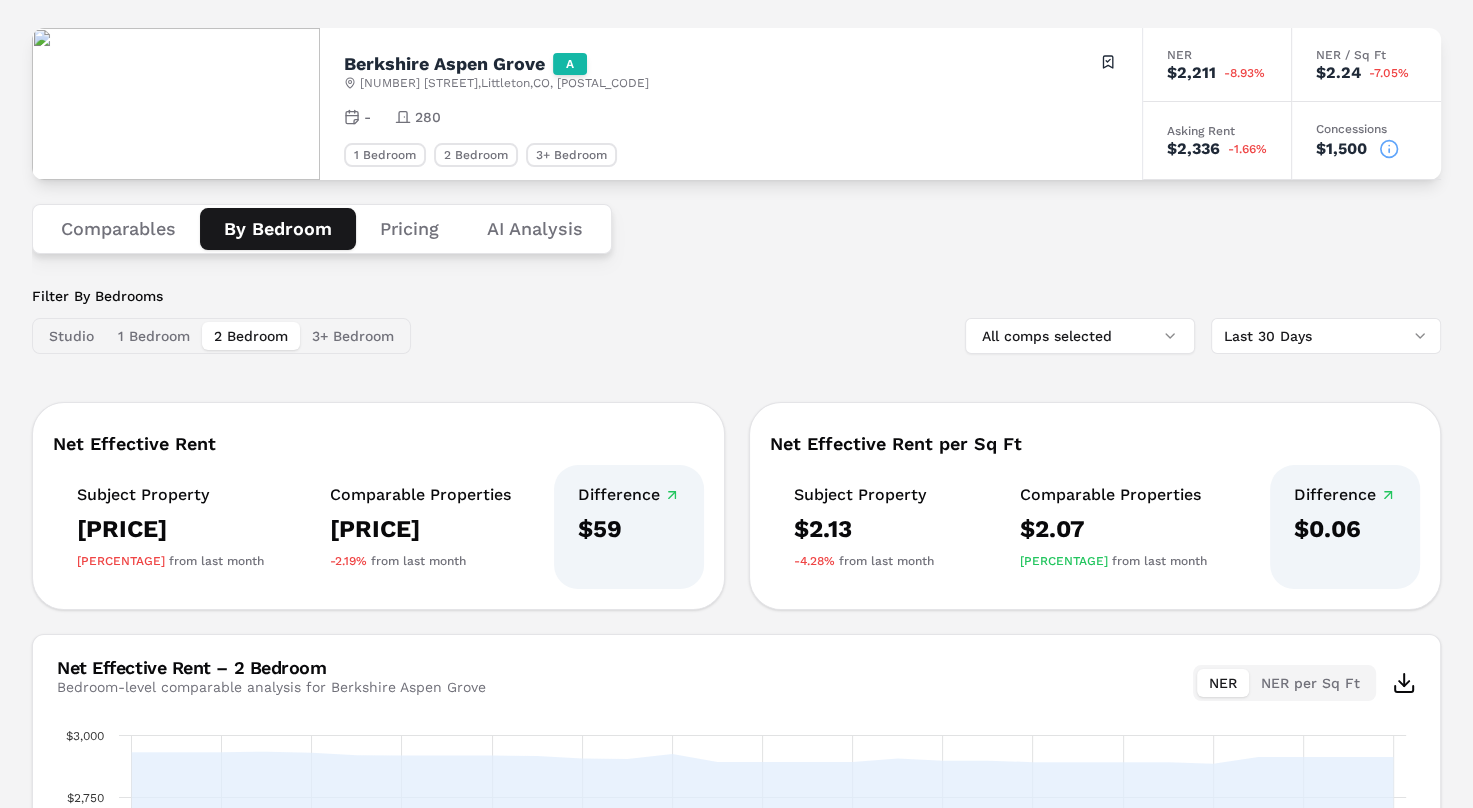 click on "3+ Bedroom" at bounding box center [353, 336] 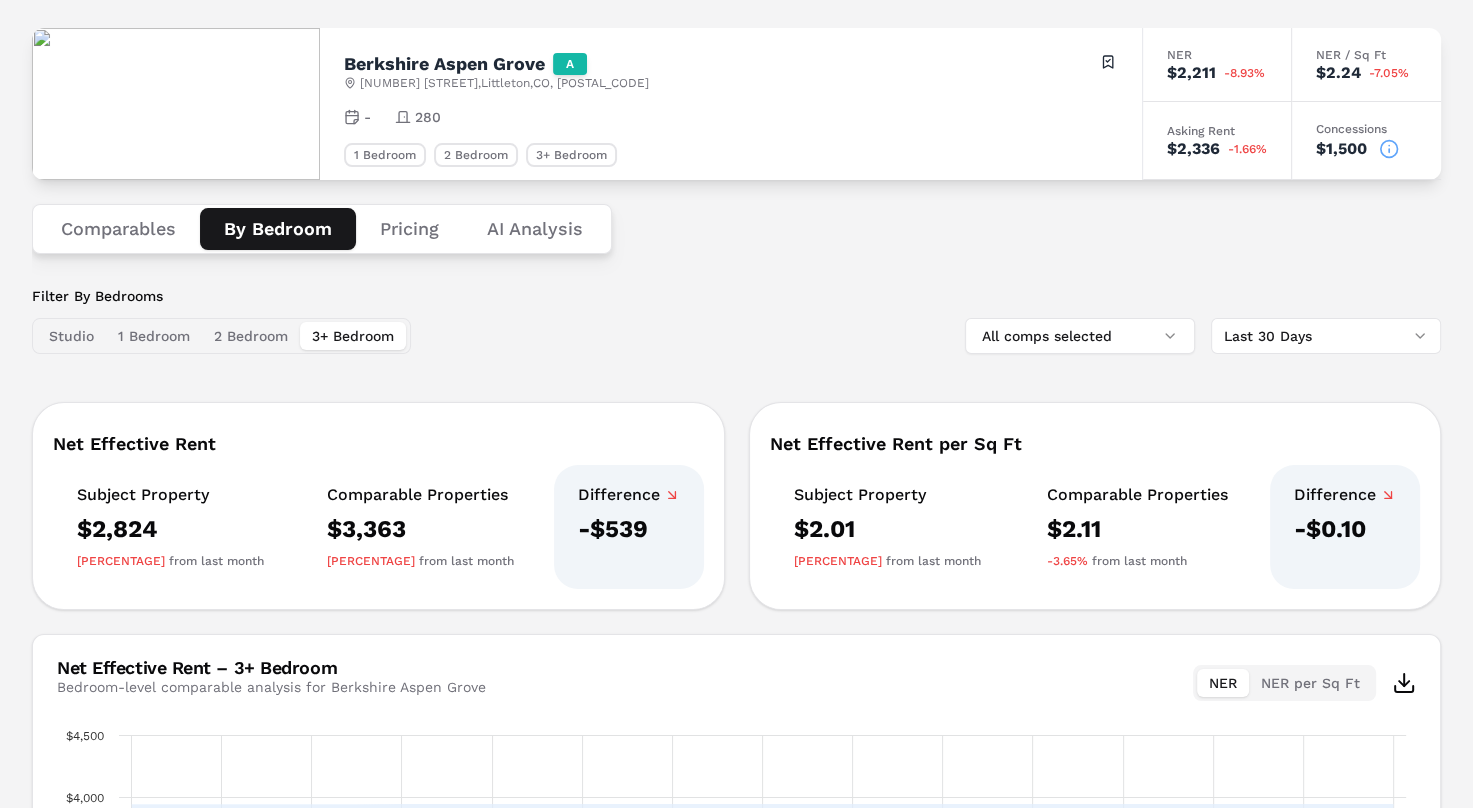 click on "1 Bedroom" at bounding box center (154, 336) 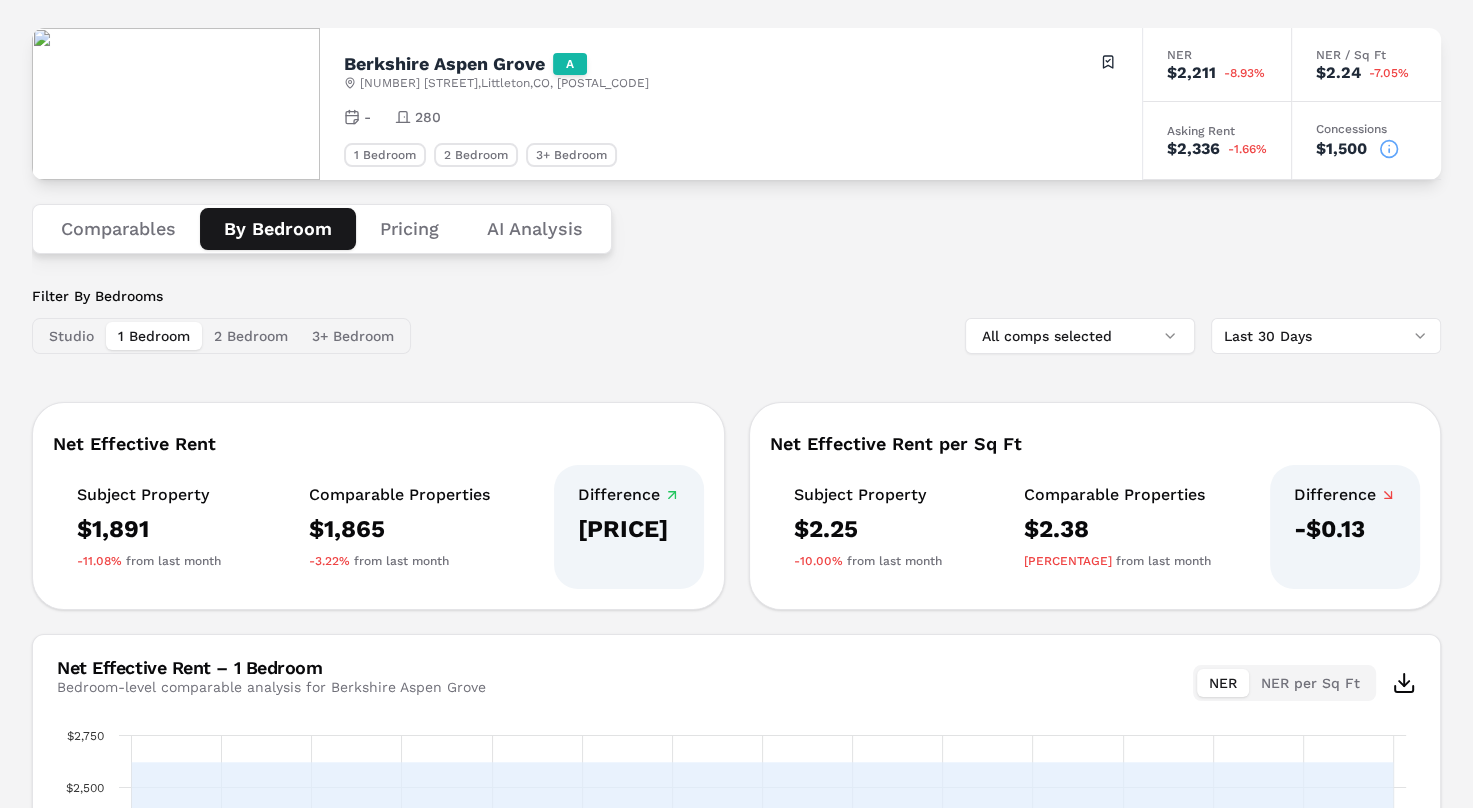 click on "2 Bedroom" at bounding box center [251, 336] 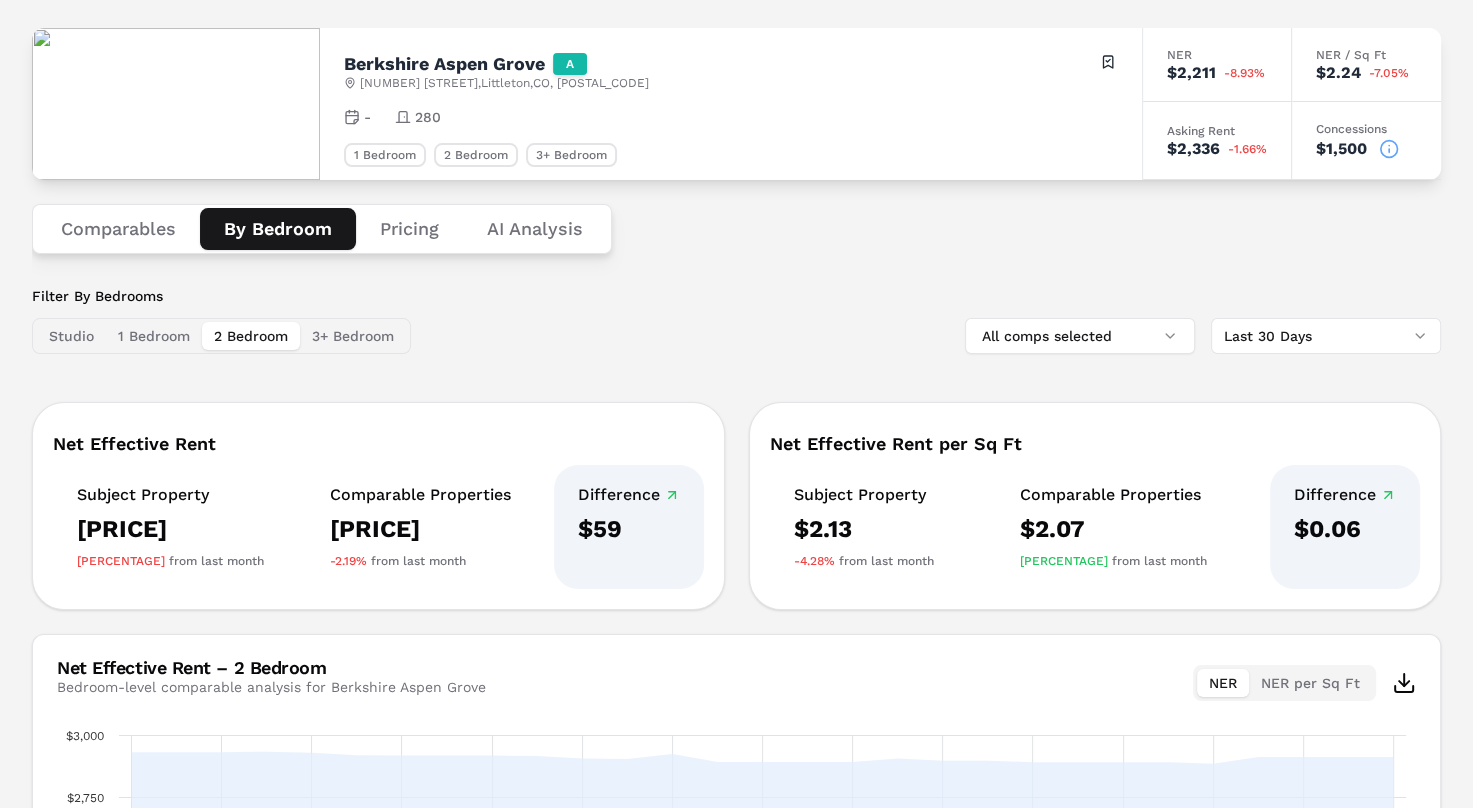 click on "Filter By Bedrooms Studio 1 Bedroom 2 Bedroom 3+ Bedroom All comps selected Last 30 Days" at bounding box center (736, 320) 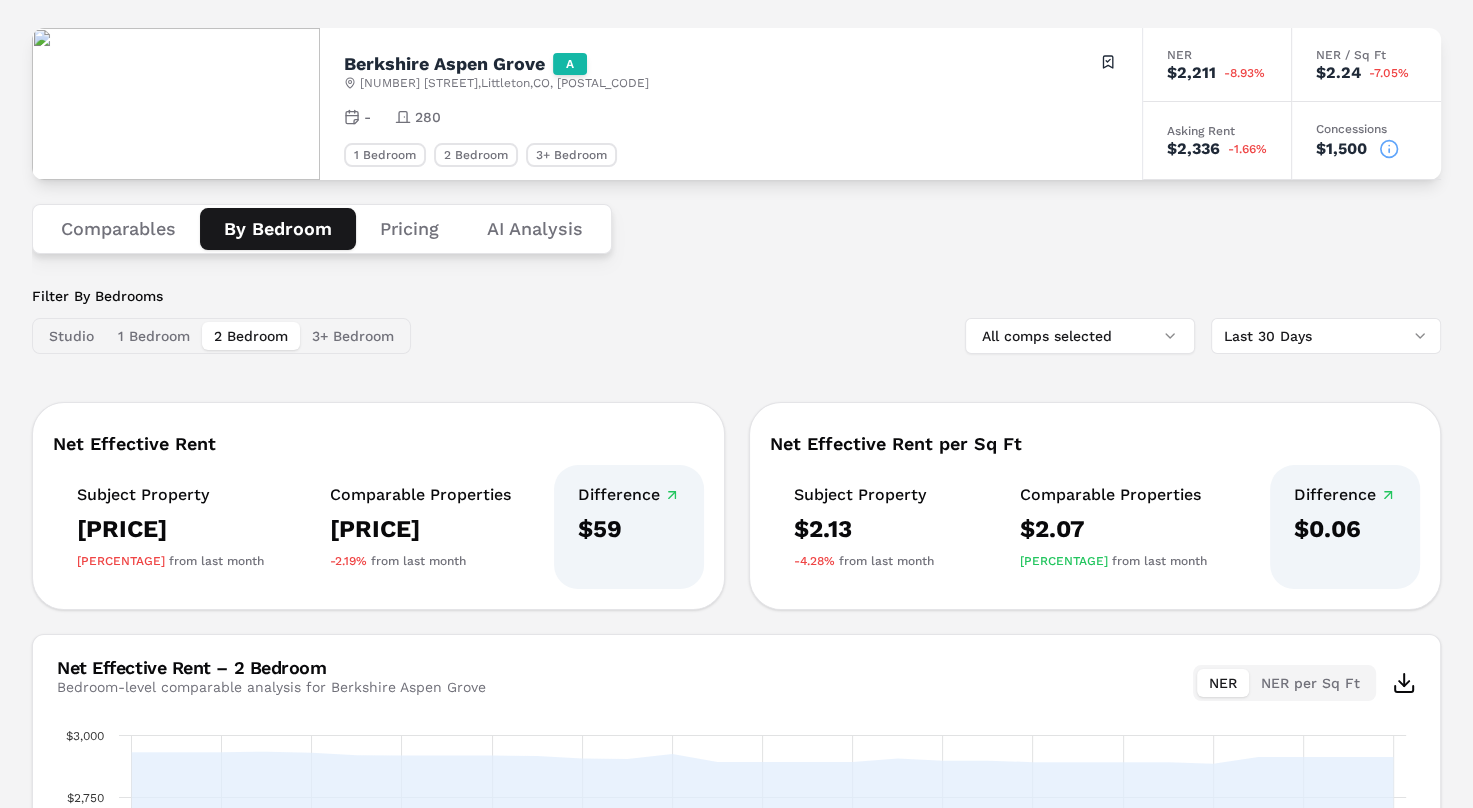 scroll, scrollTop: 0, scrollLeft: 0, axis: both 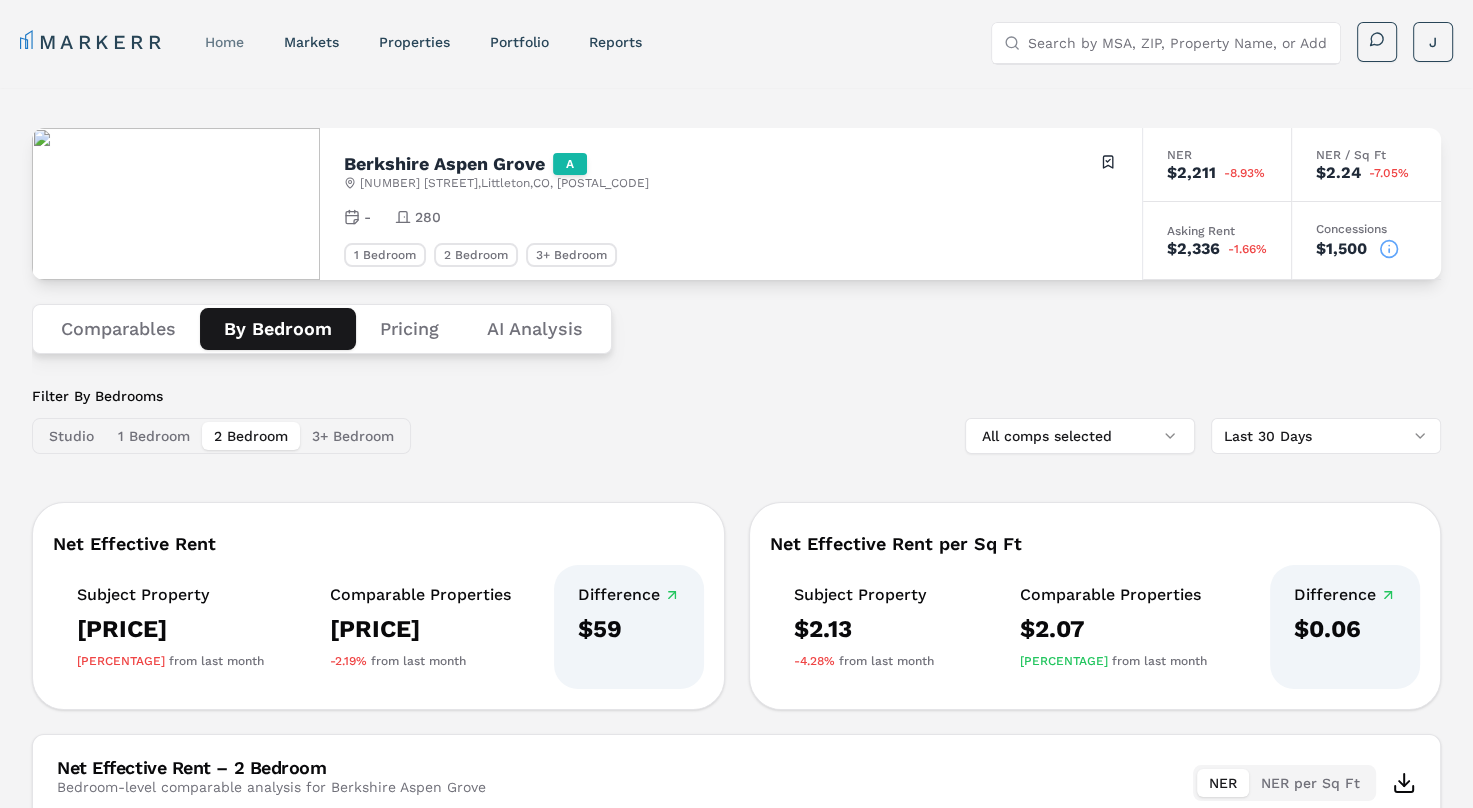 click on "home" at bounding box center [224, 42] 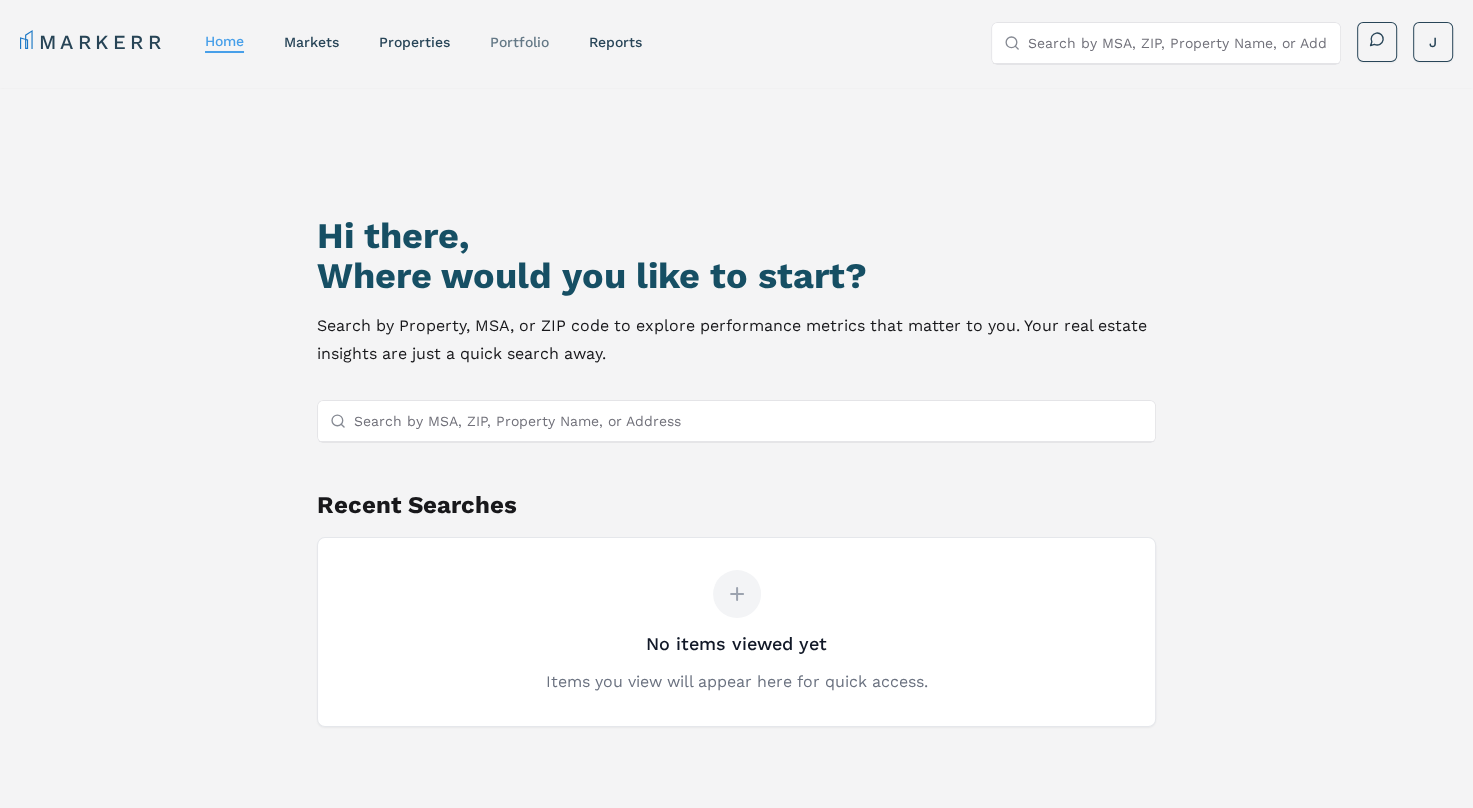 click on "Portfolio" at bounding box center (519, 42) 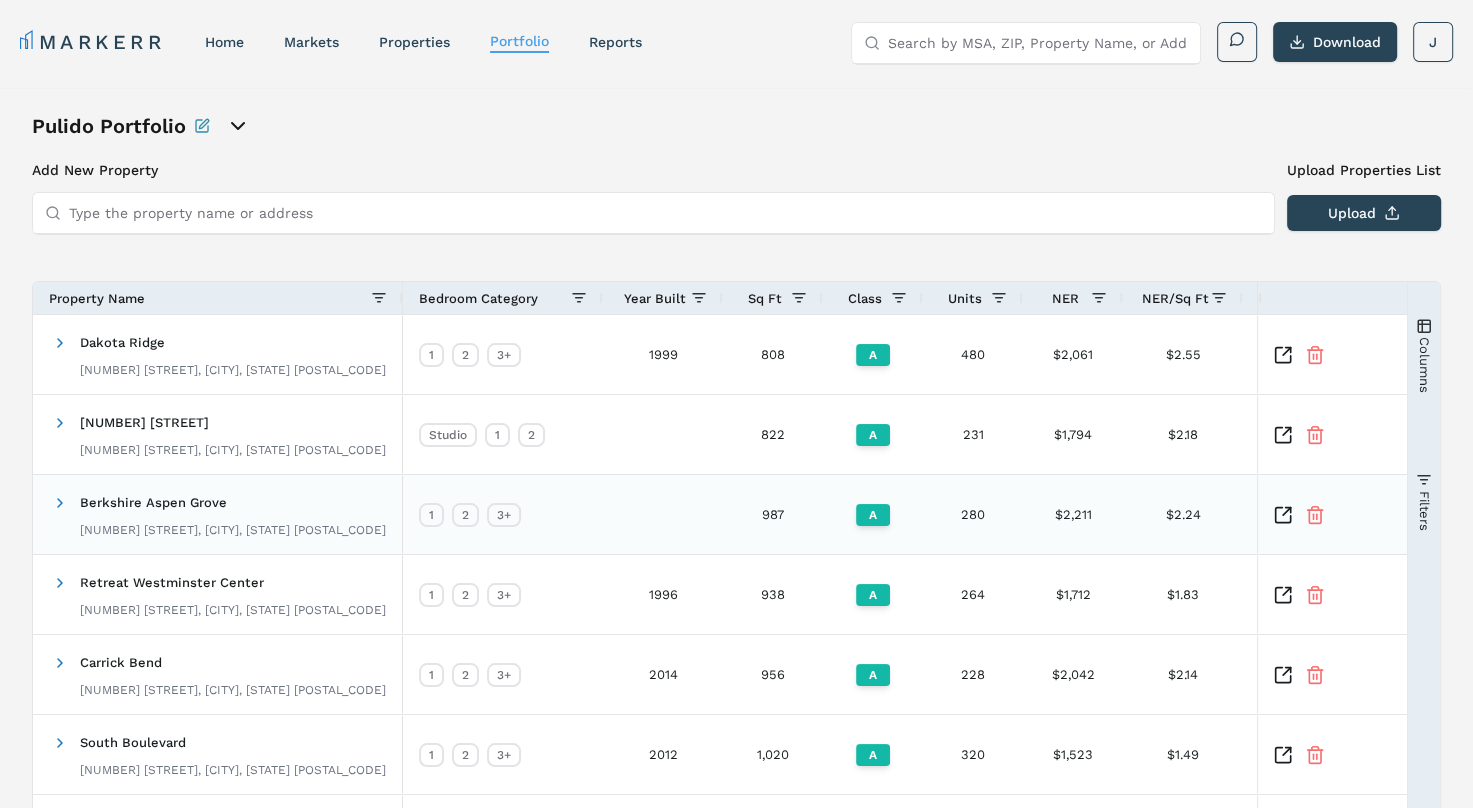 click at bounding box center (1283, 515) 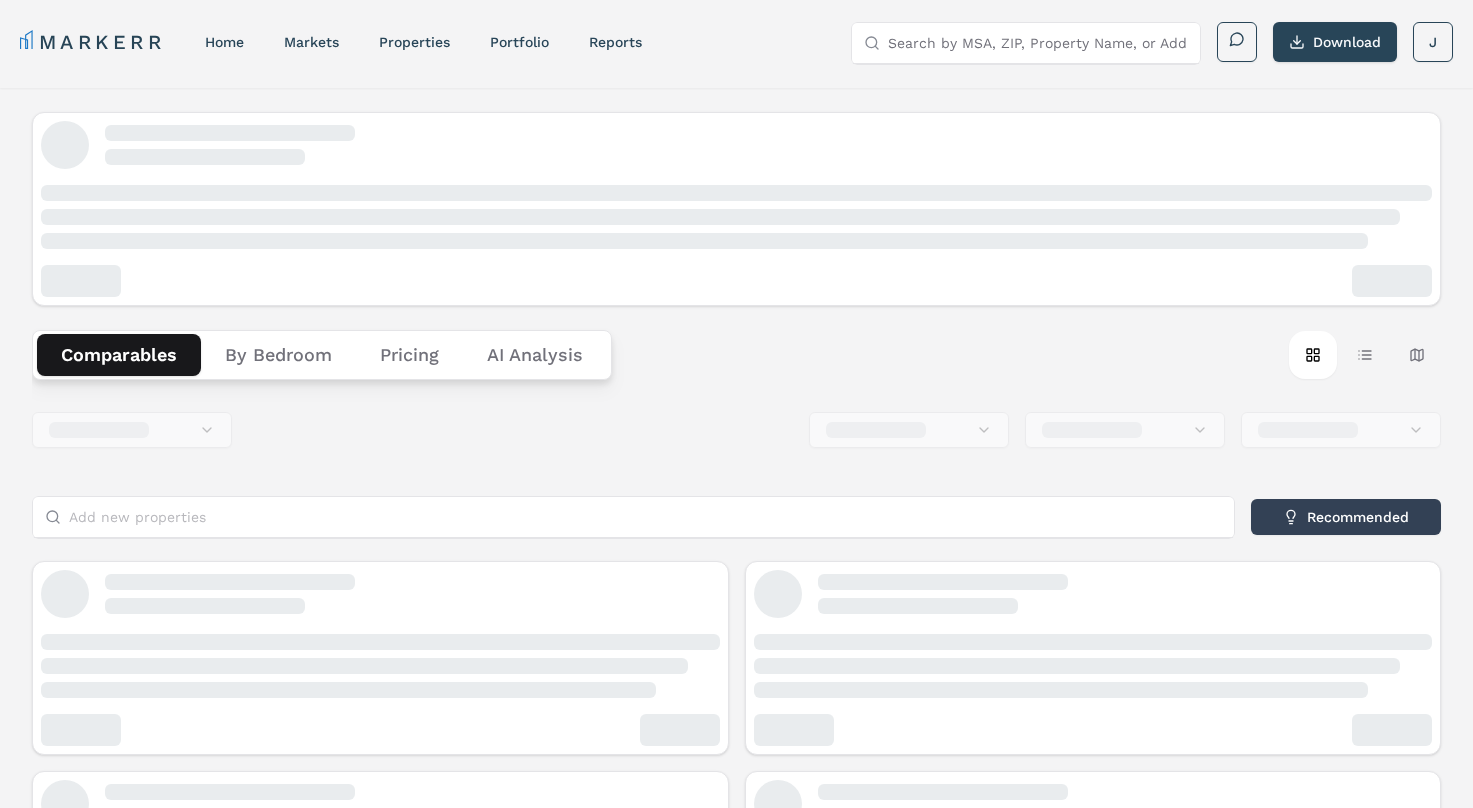 scroll, scrollTop: 0, scrollLeft: 0, axis: both 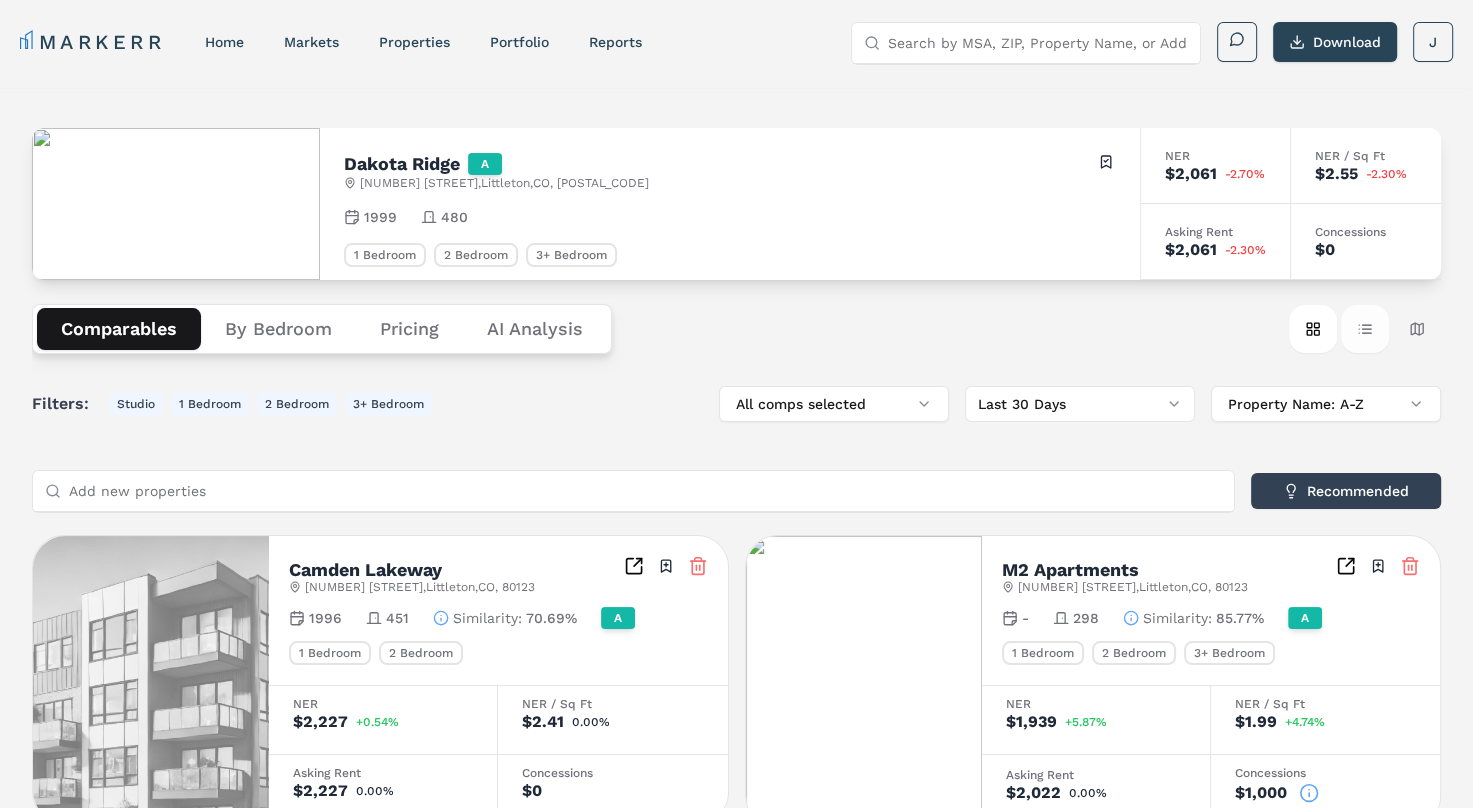 click on "Table view" at bounding box center [1365, 329] 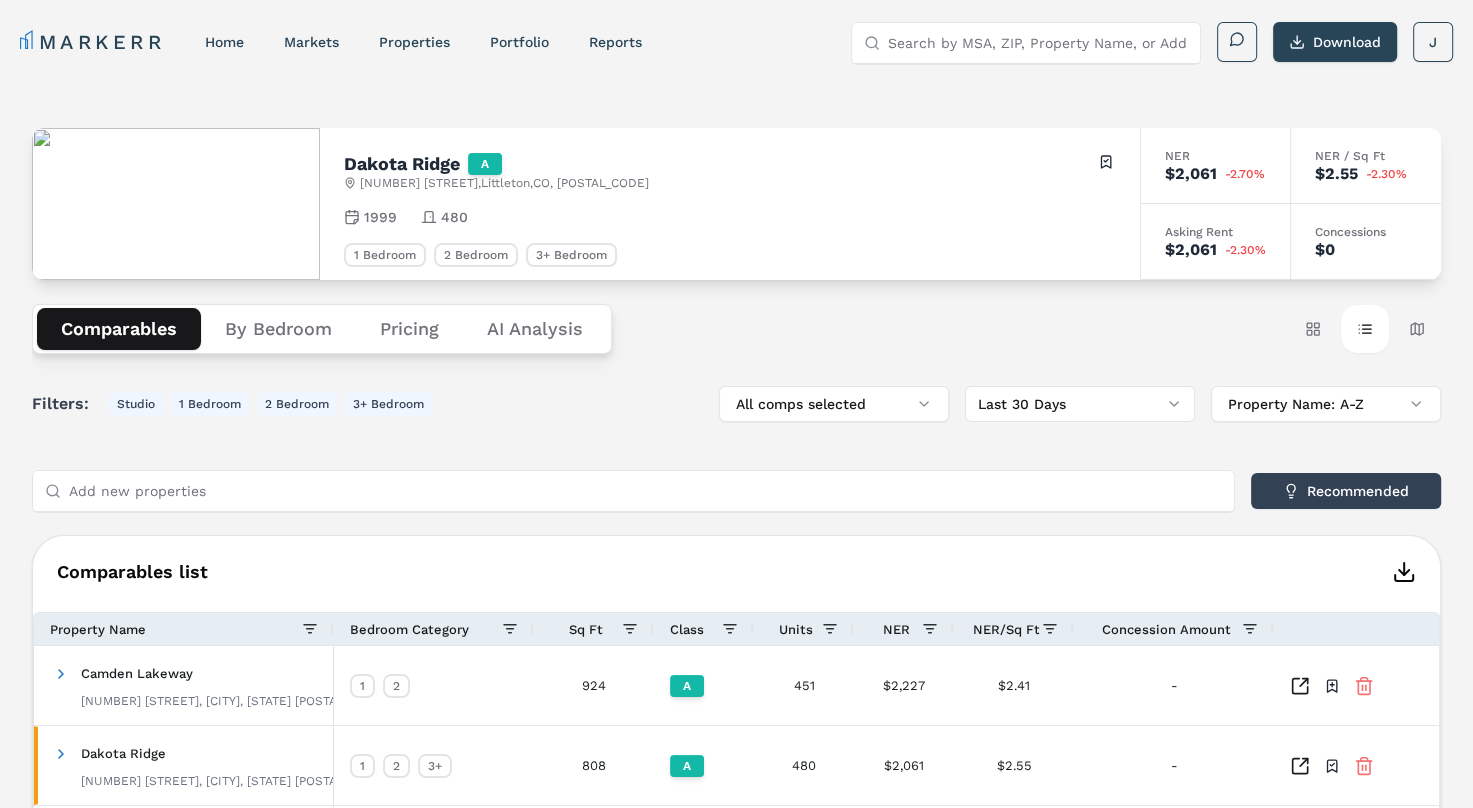 scroll, scrollTop: 200, scrollLeft: 0, axis: vertical 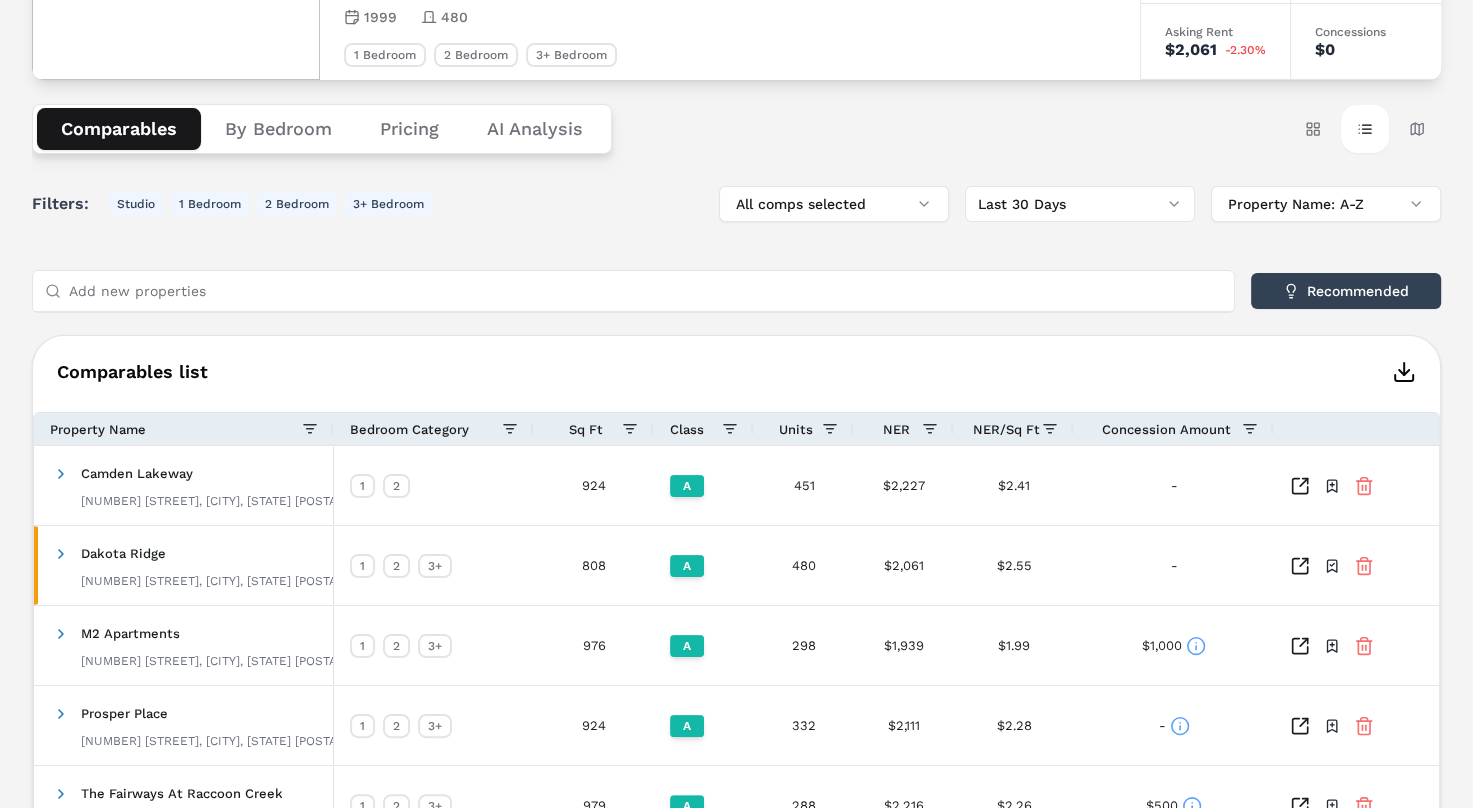 click on "NER" at bounding box center [896, 429] 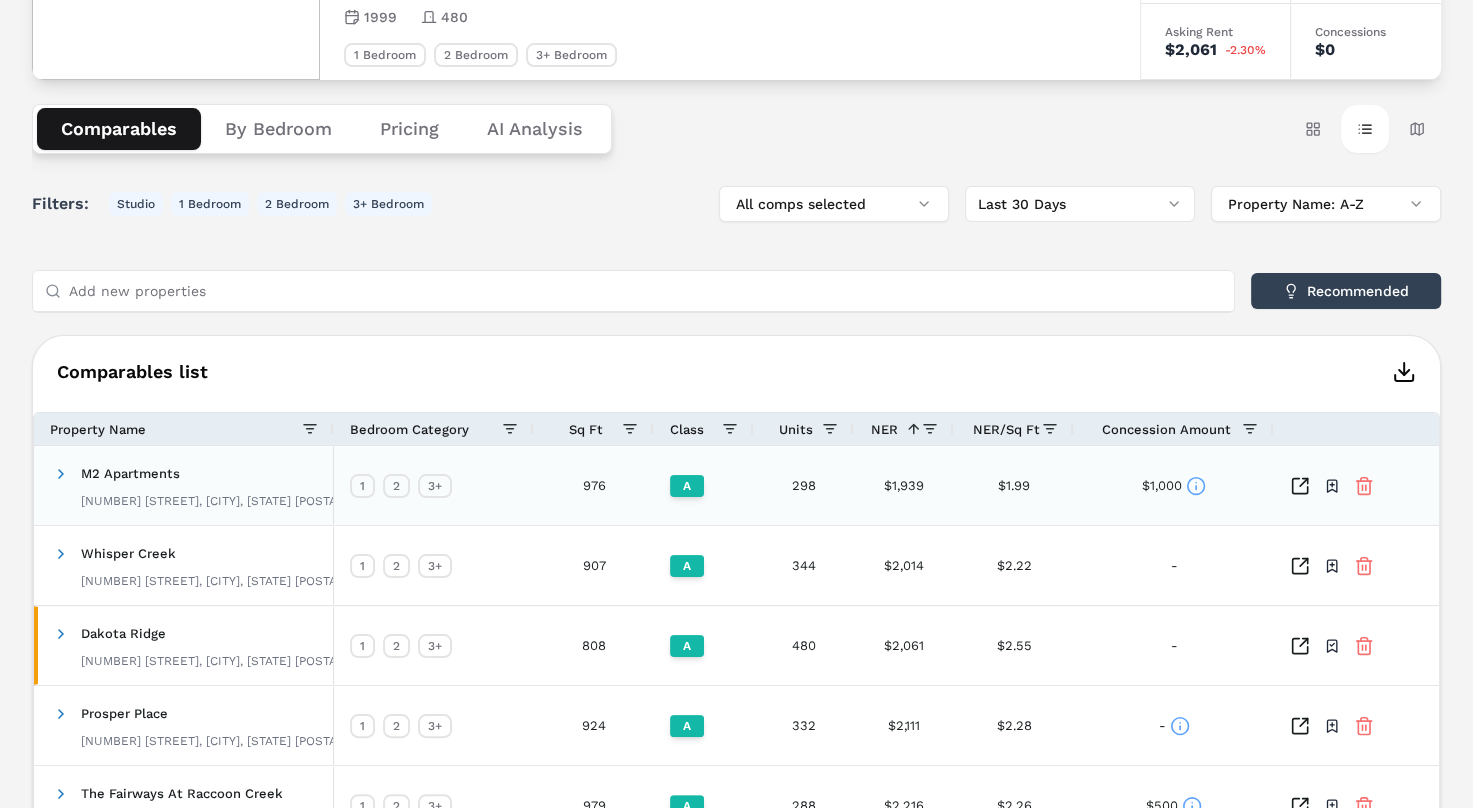 scroll, scrollTop: 300, scrollLeft: 0, axis: vertical 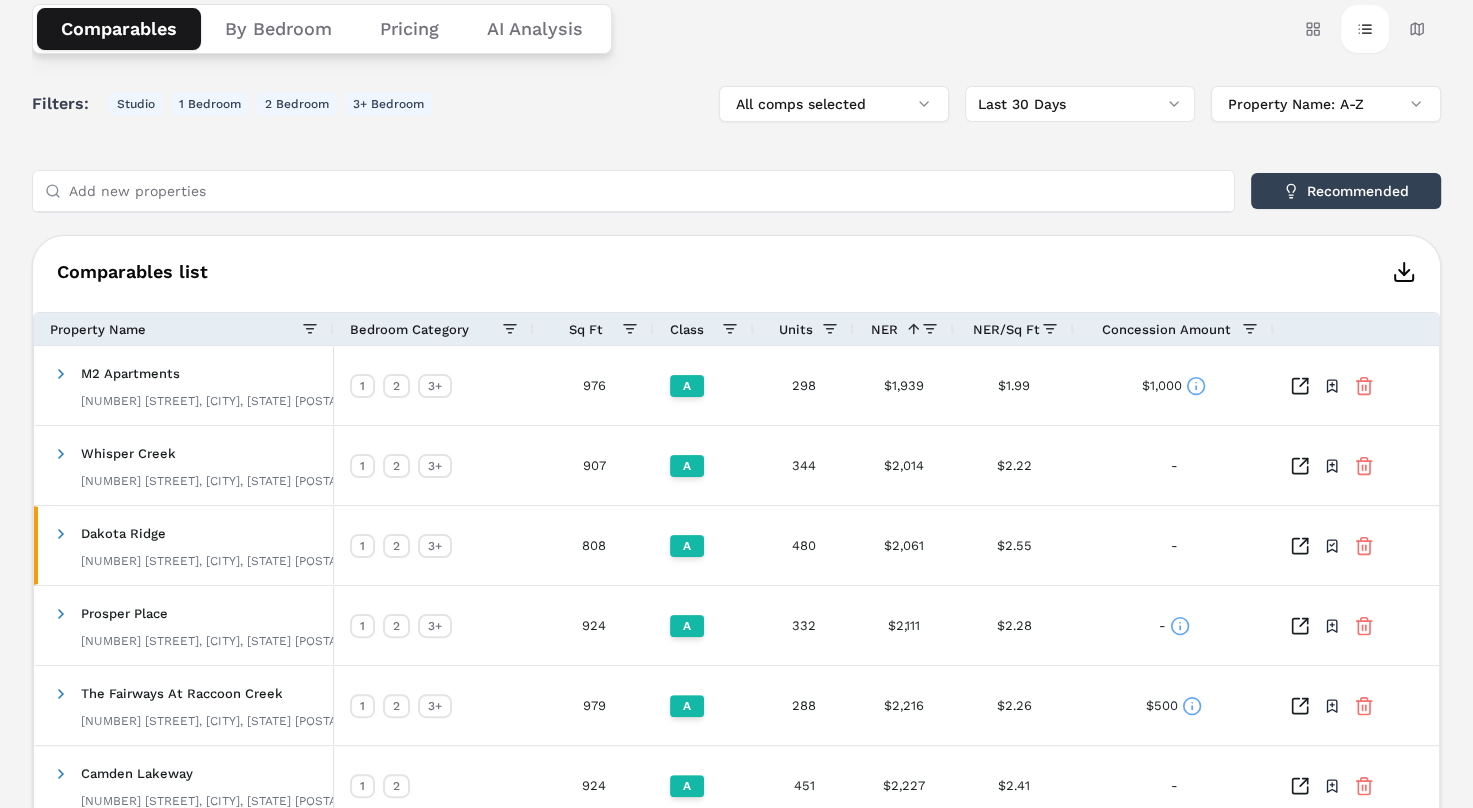 click at bounding box center (910, 329) 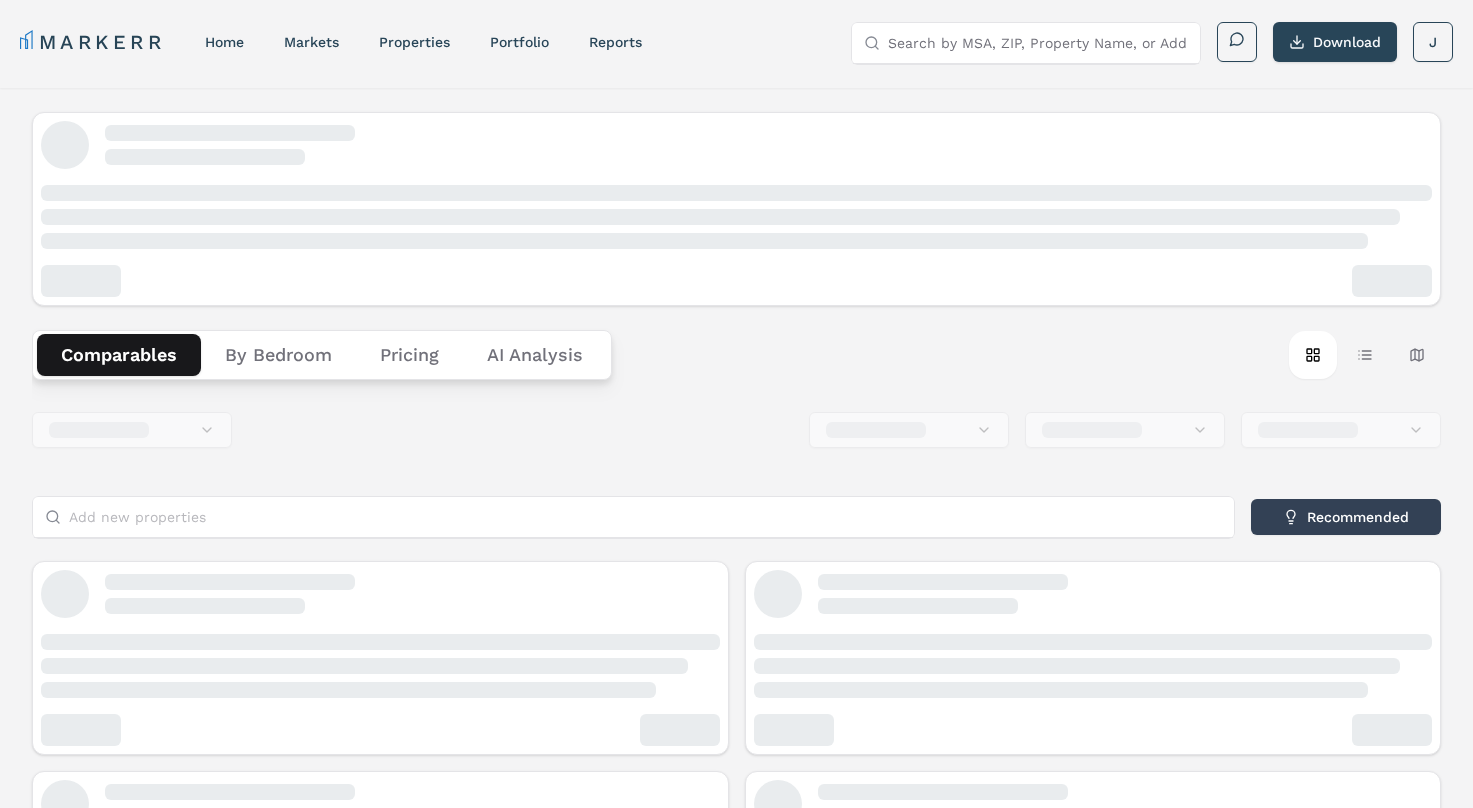 scroll, scrollTop: 0, scrollLeft: 0, axis: both 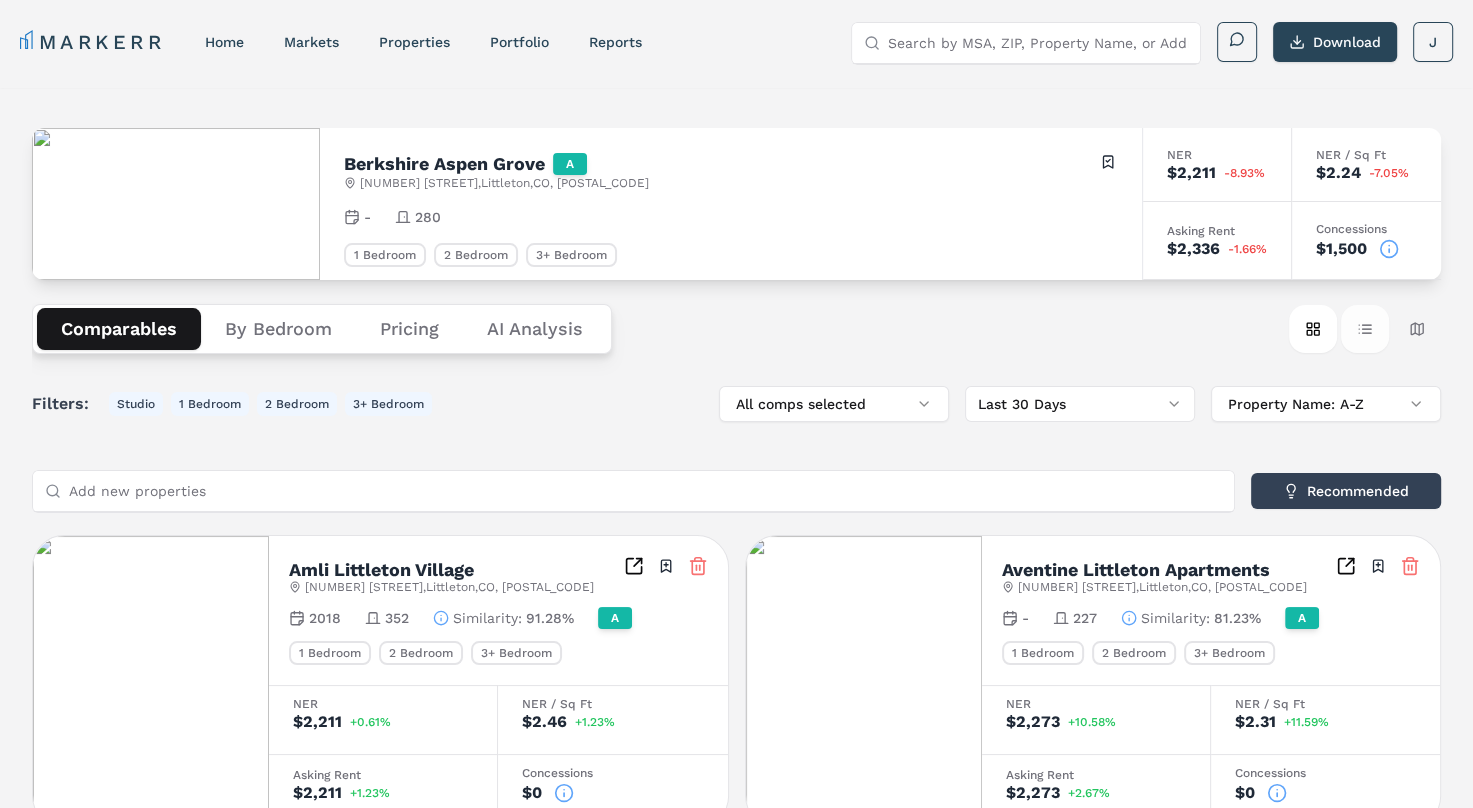 click on "Table view" at bounding box center [1365, 329] 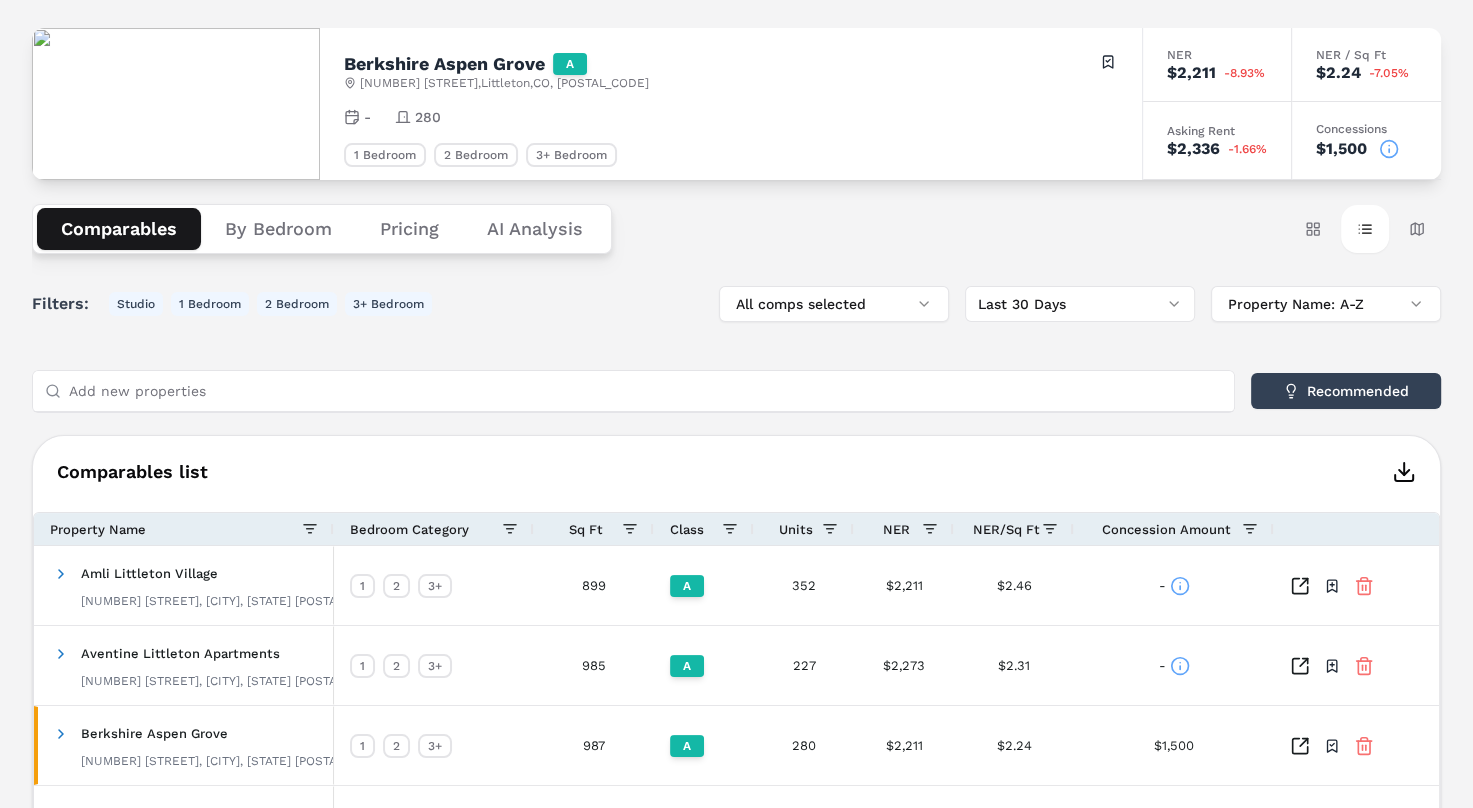 scroll, scrollTop: 200, scrollLeft: 0, axis: vertical 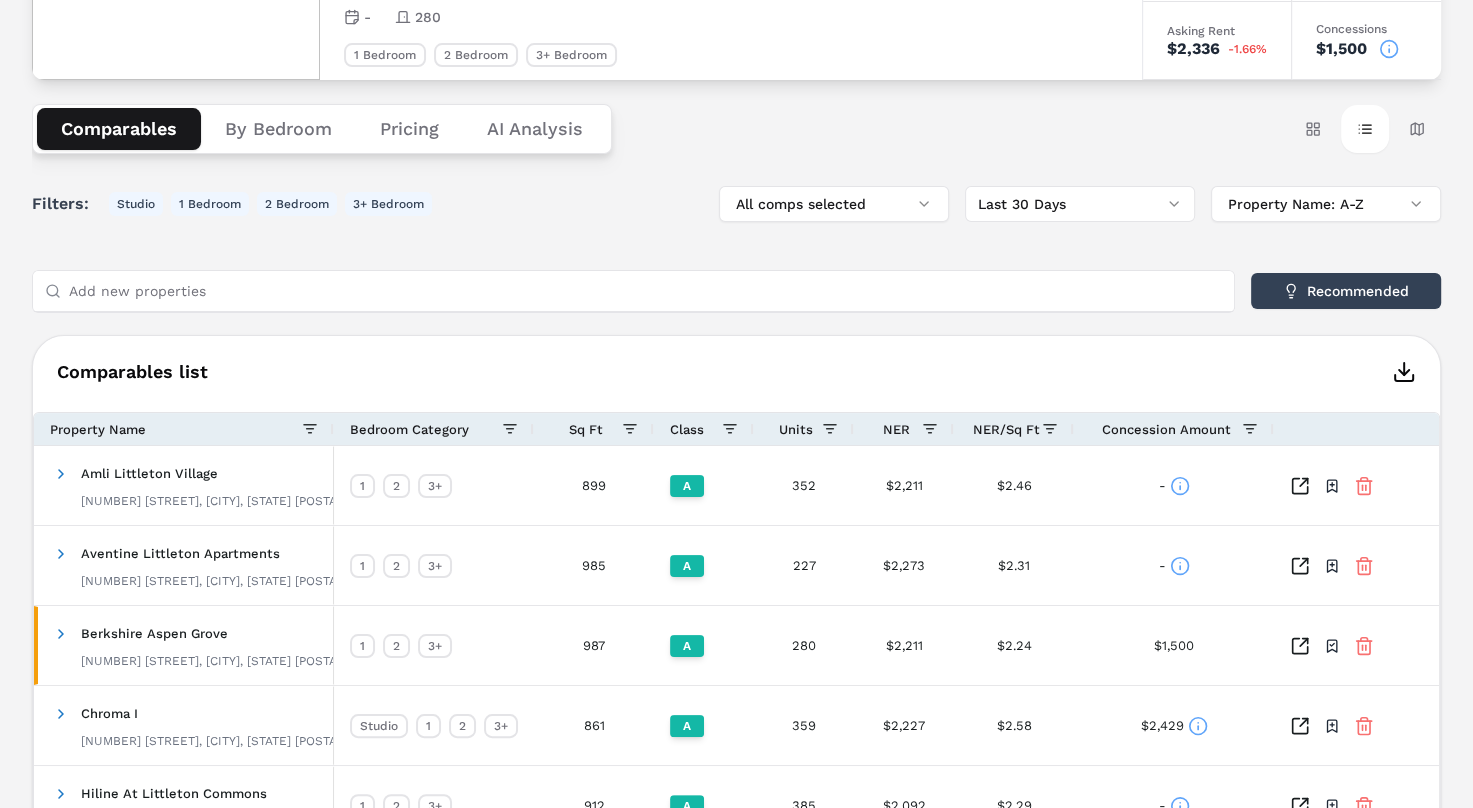 click on "Concession Amount" at bounding box center (1166, 429) 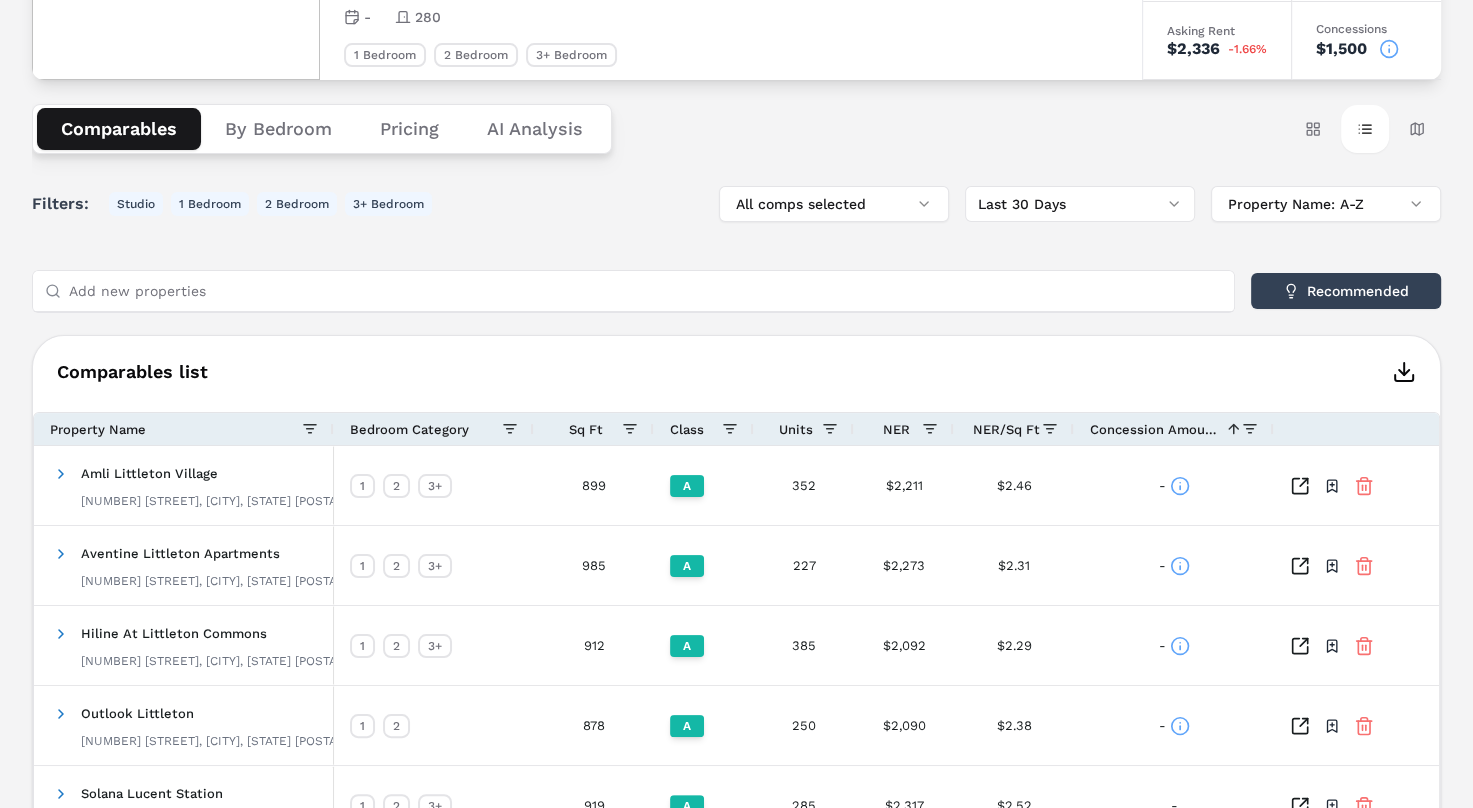 click on "Concession Amount" at bounding box center (1154, 429) 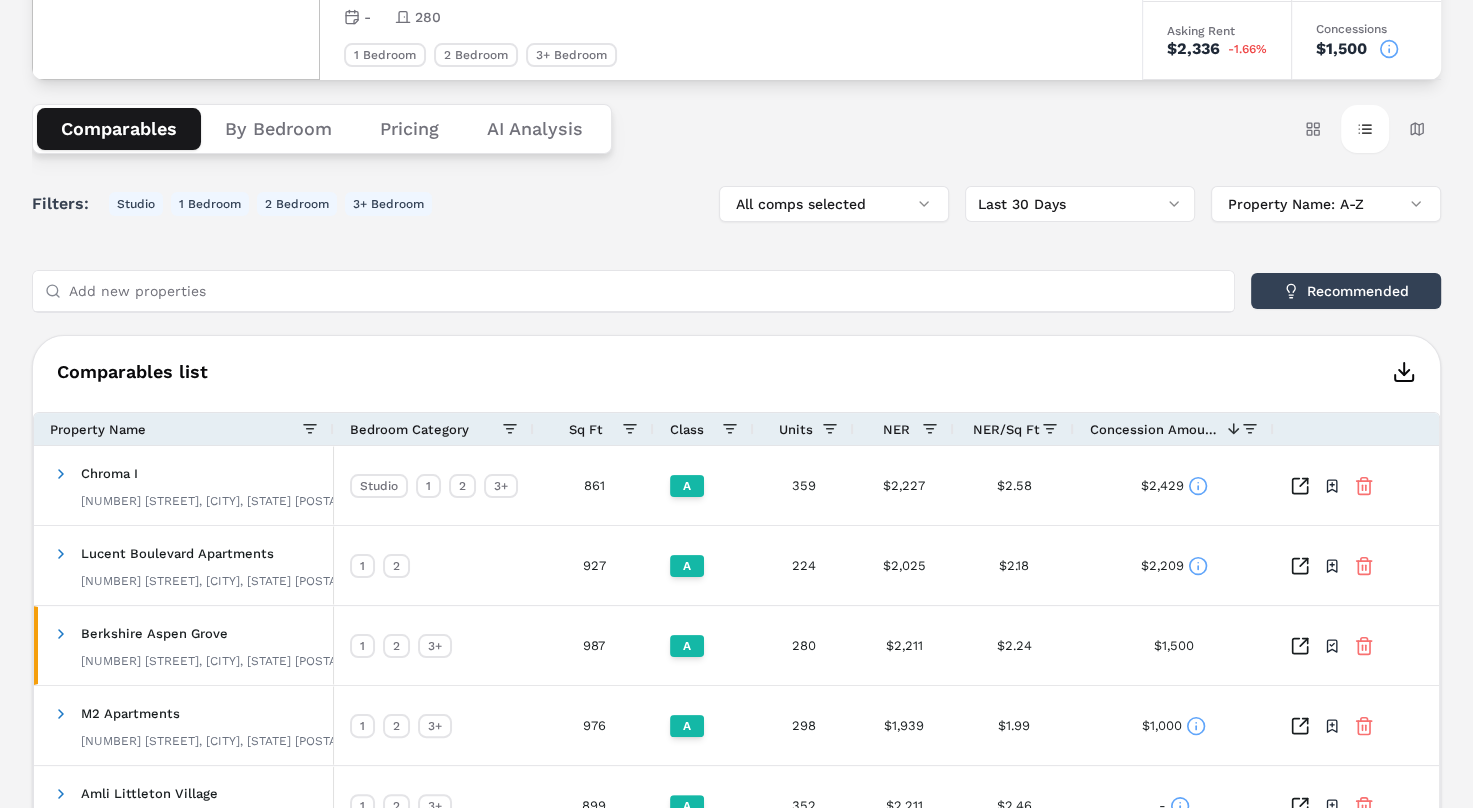 scroll, scrollTop: 400, scrollLeft: 0, axis: vertical 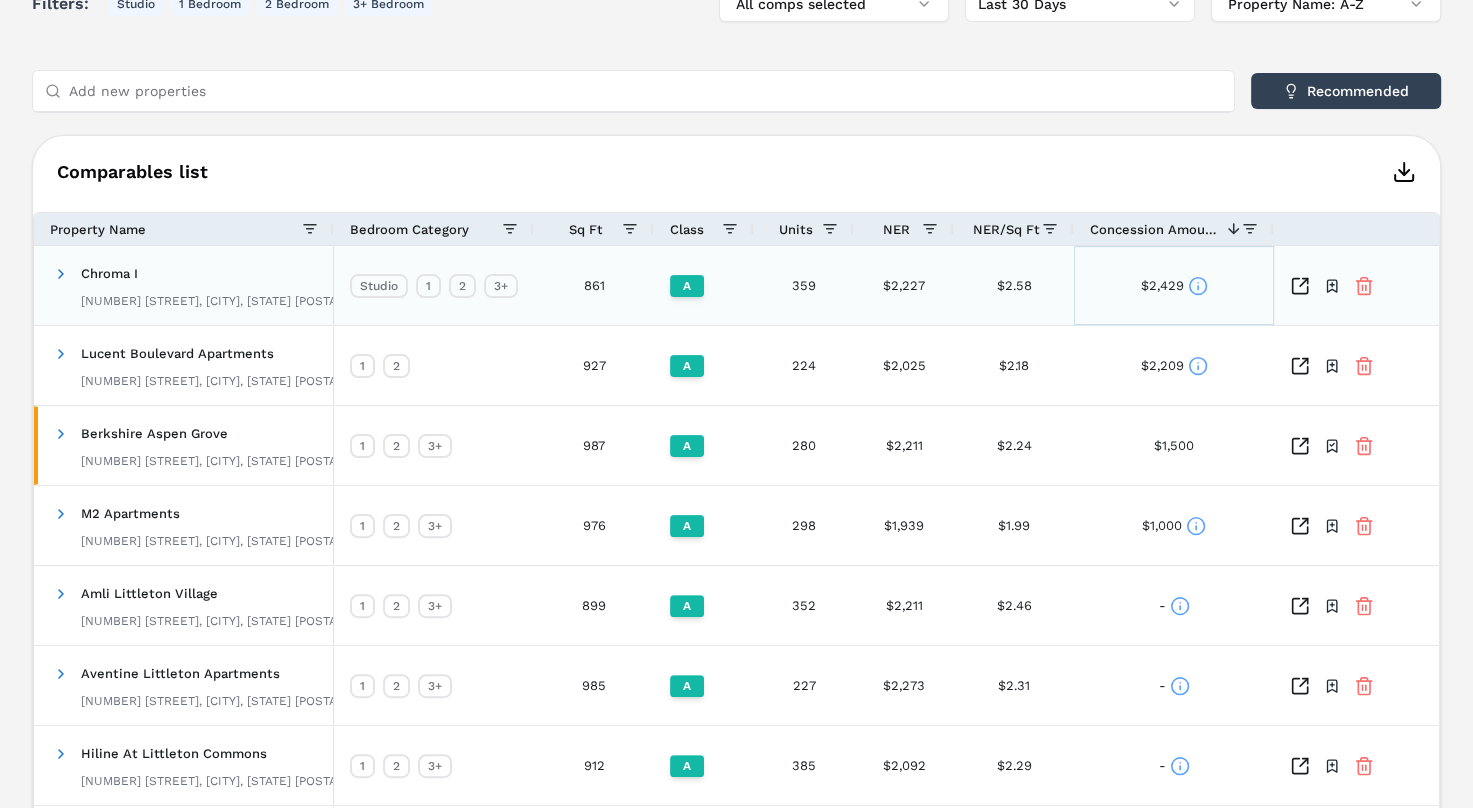 click at bounding box center [1198, 286] 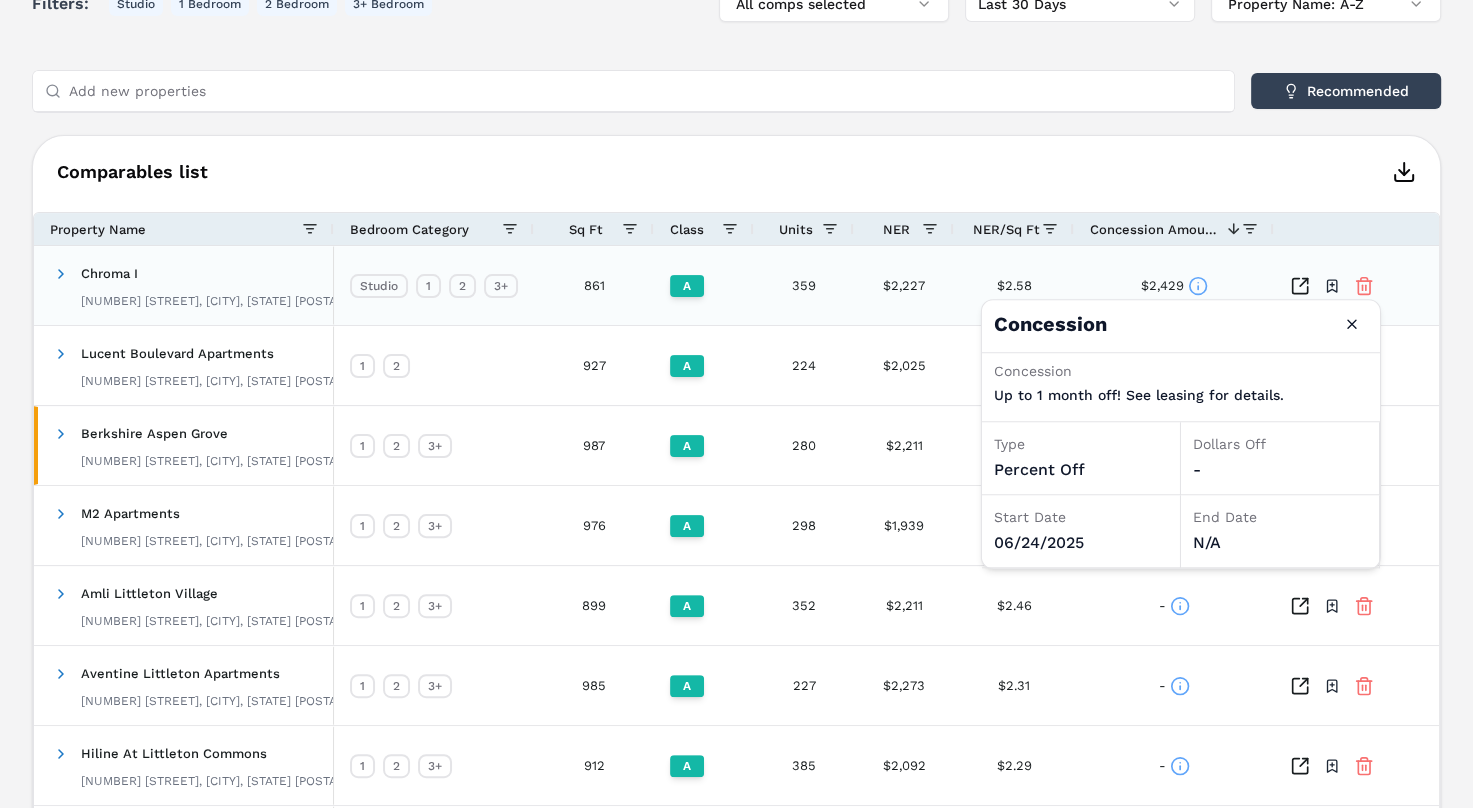 click on "$2.58" at bounding box center [1014, 285] 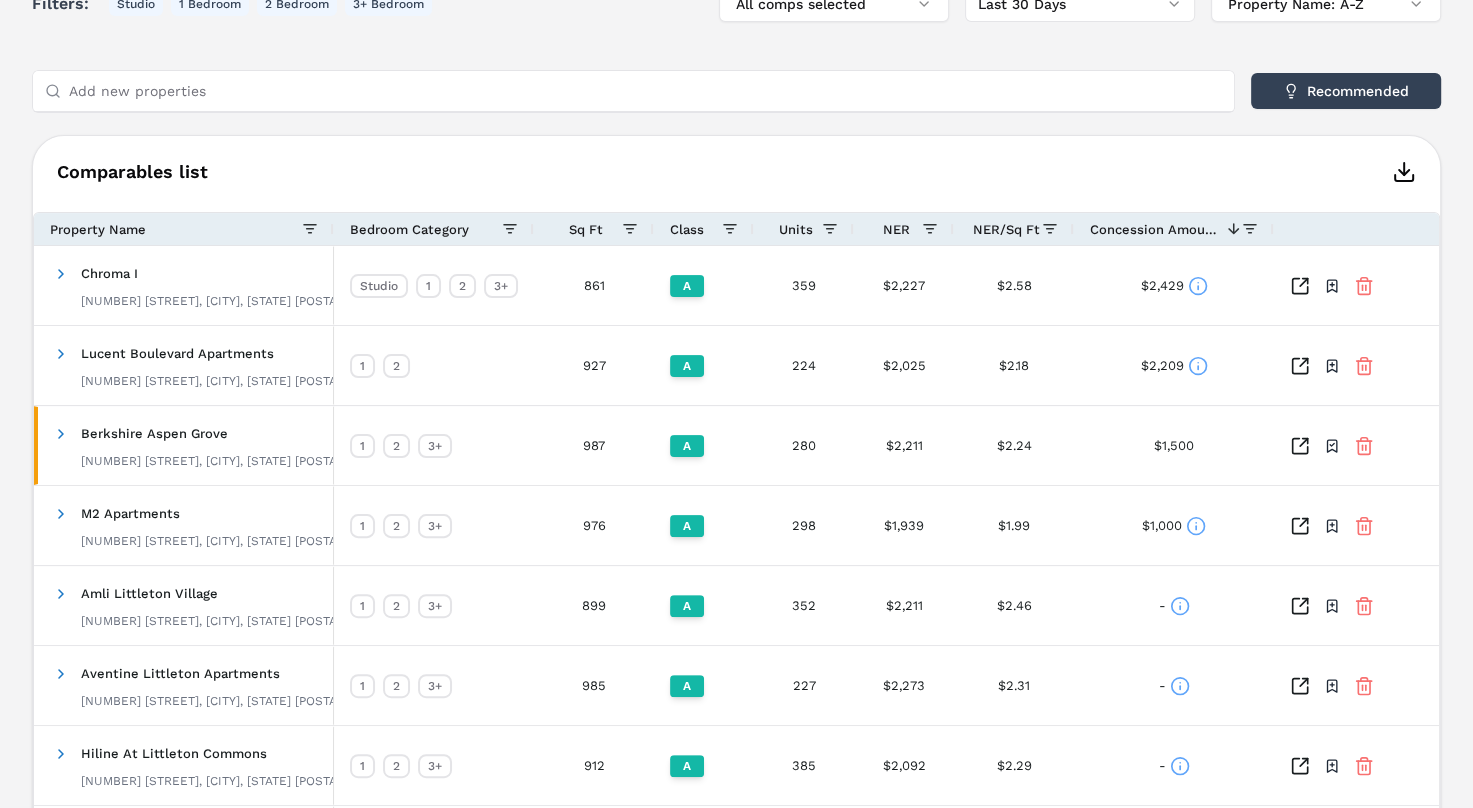 click on "NER/Sq Ft" at bounding box center (1006, 229) 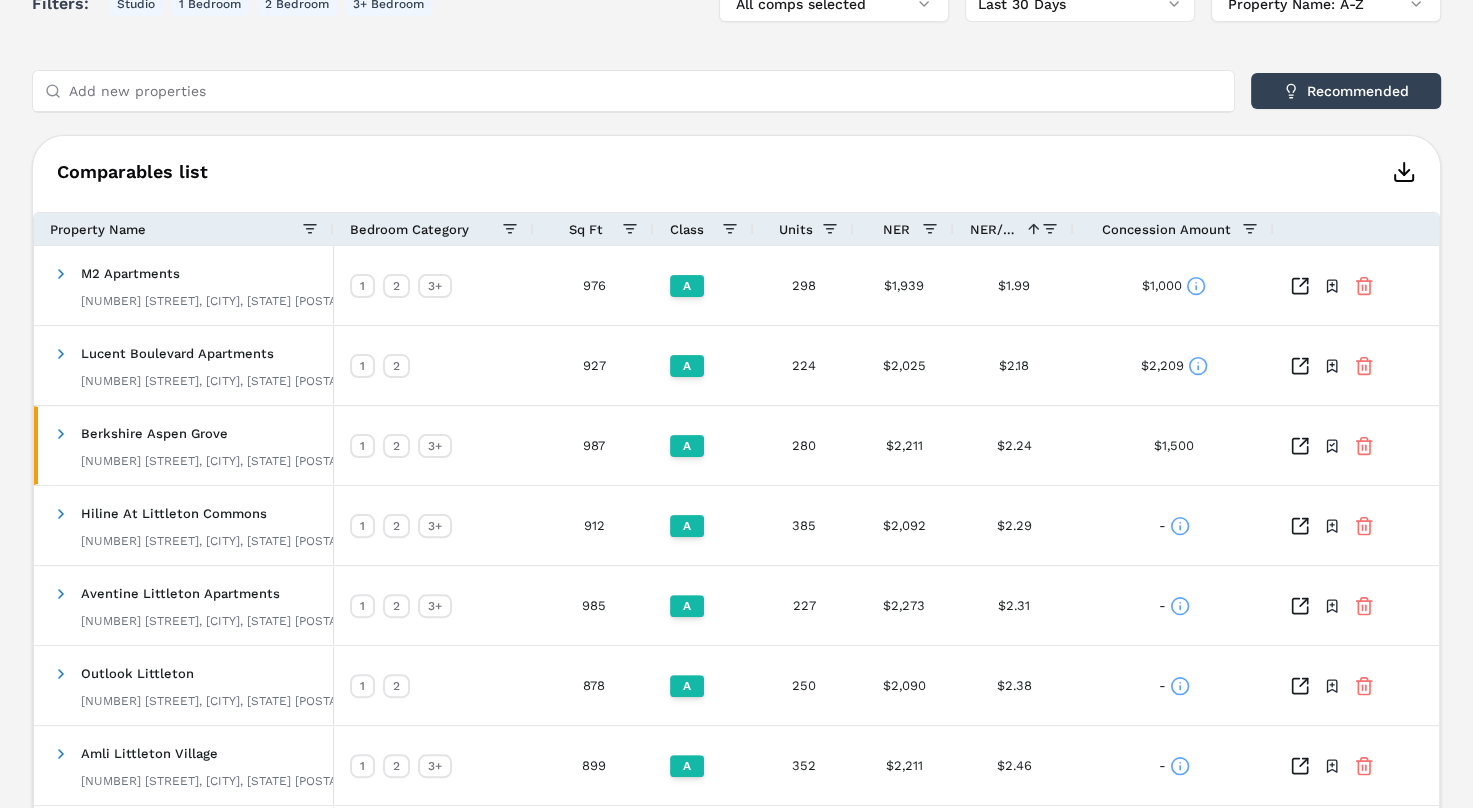 click on "NER/Sq Ft
1" at bounding box center (1006, 229) 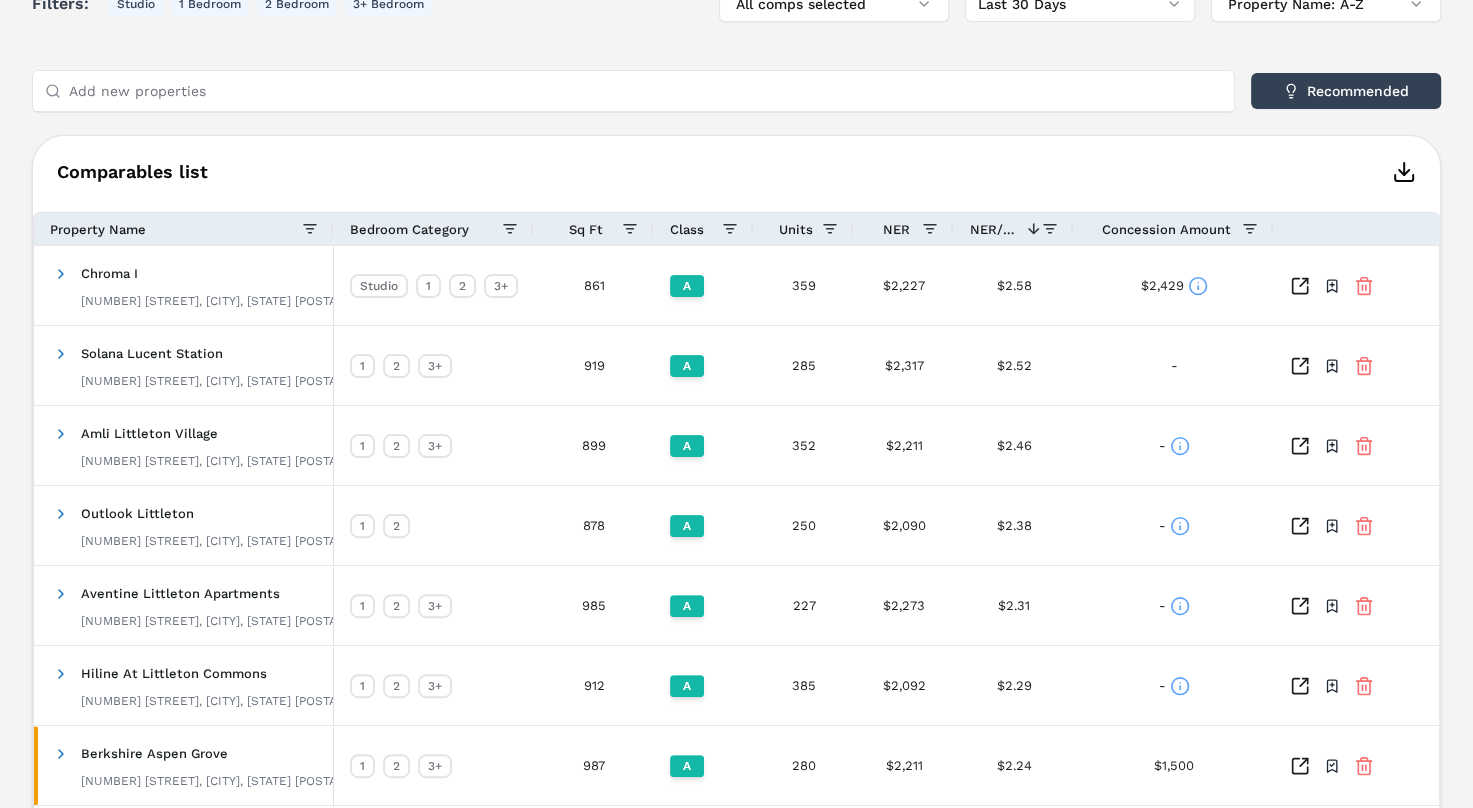 click on "NER" at bounding box center (896, 229) 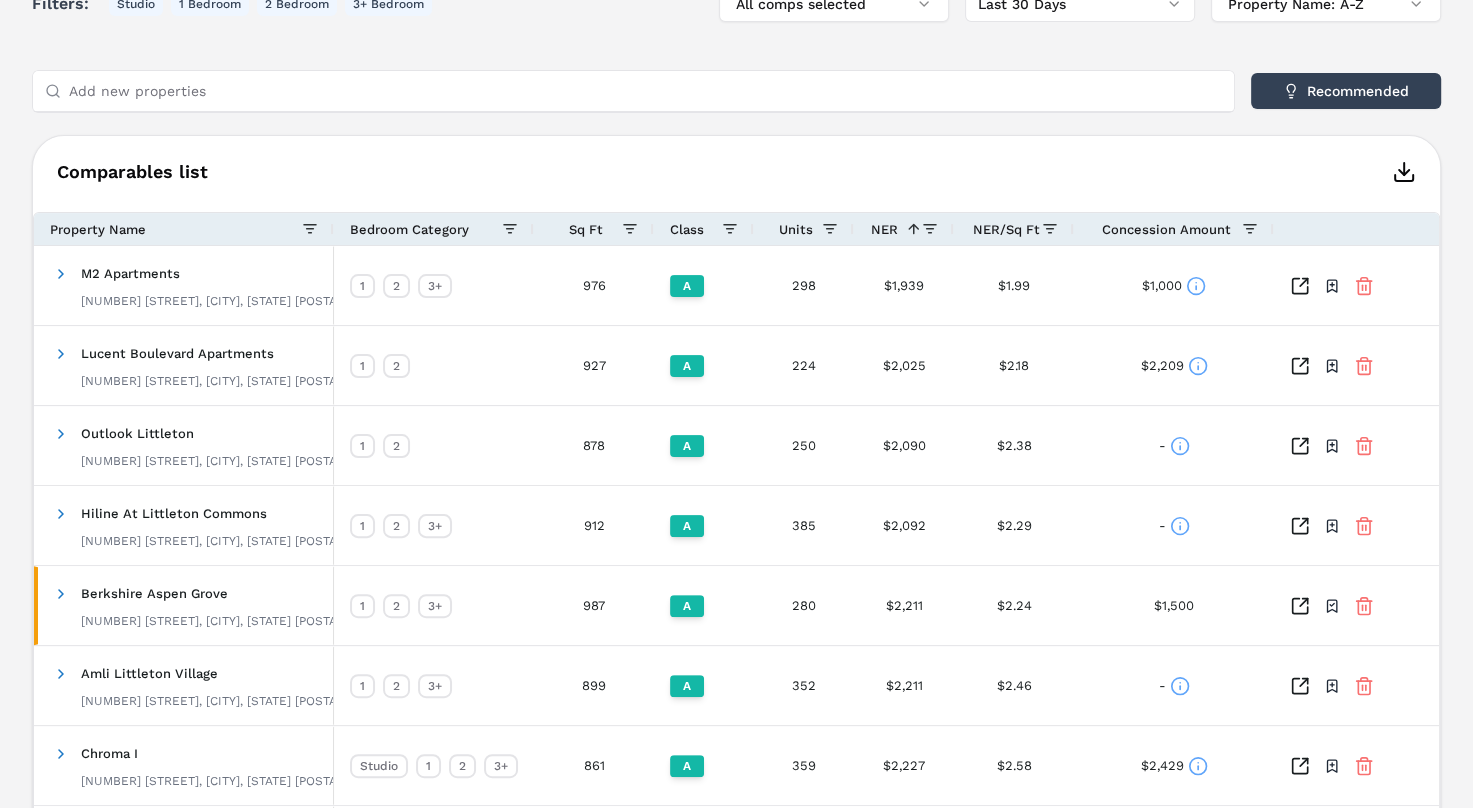click at bounding box center [910, 229] 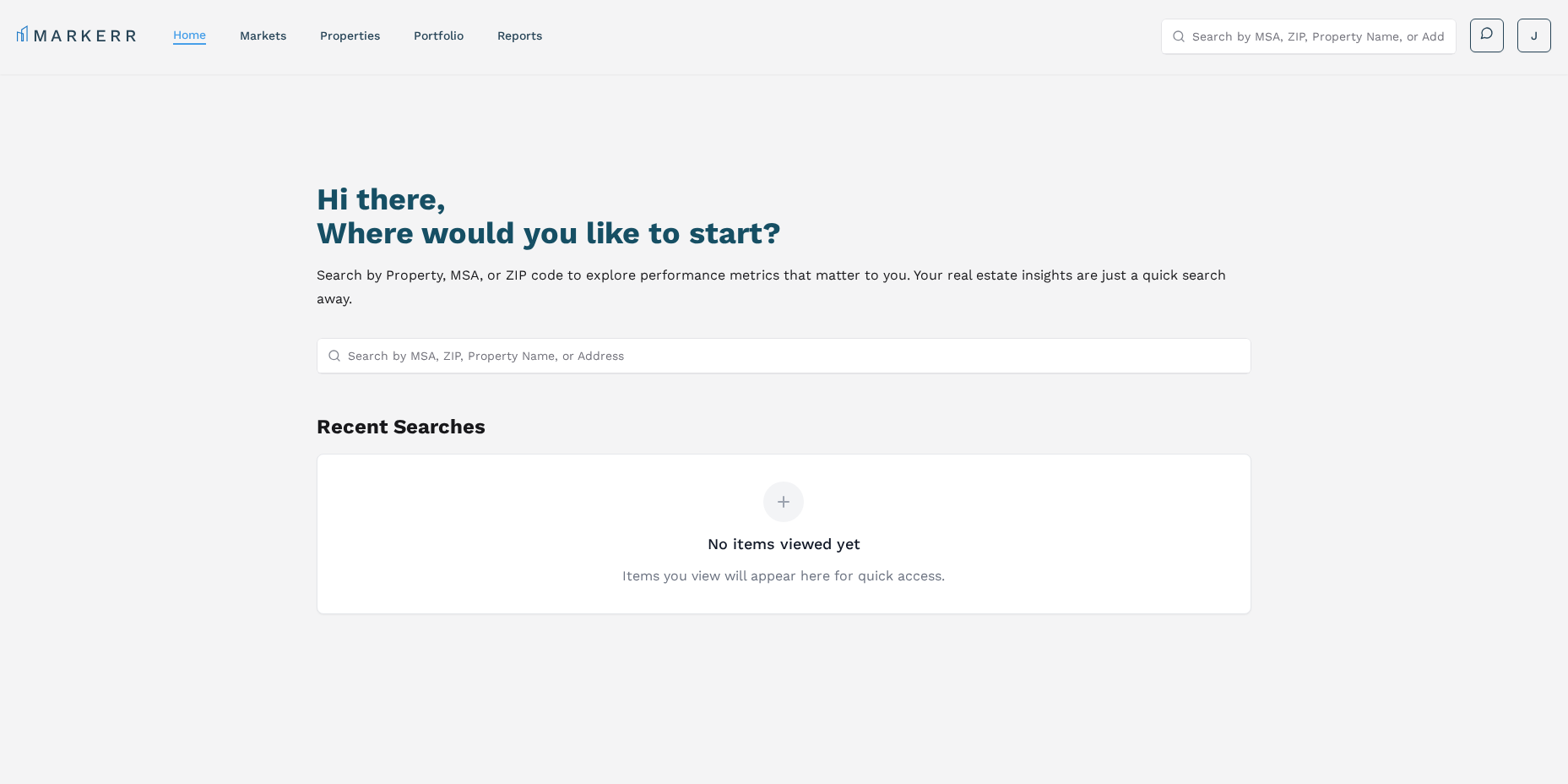 scroll, scrollTop: 0, scrollLeft: 0, axis: both 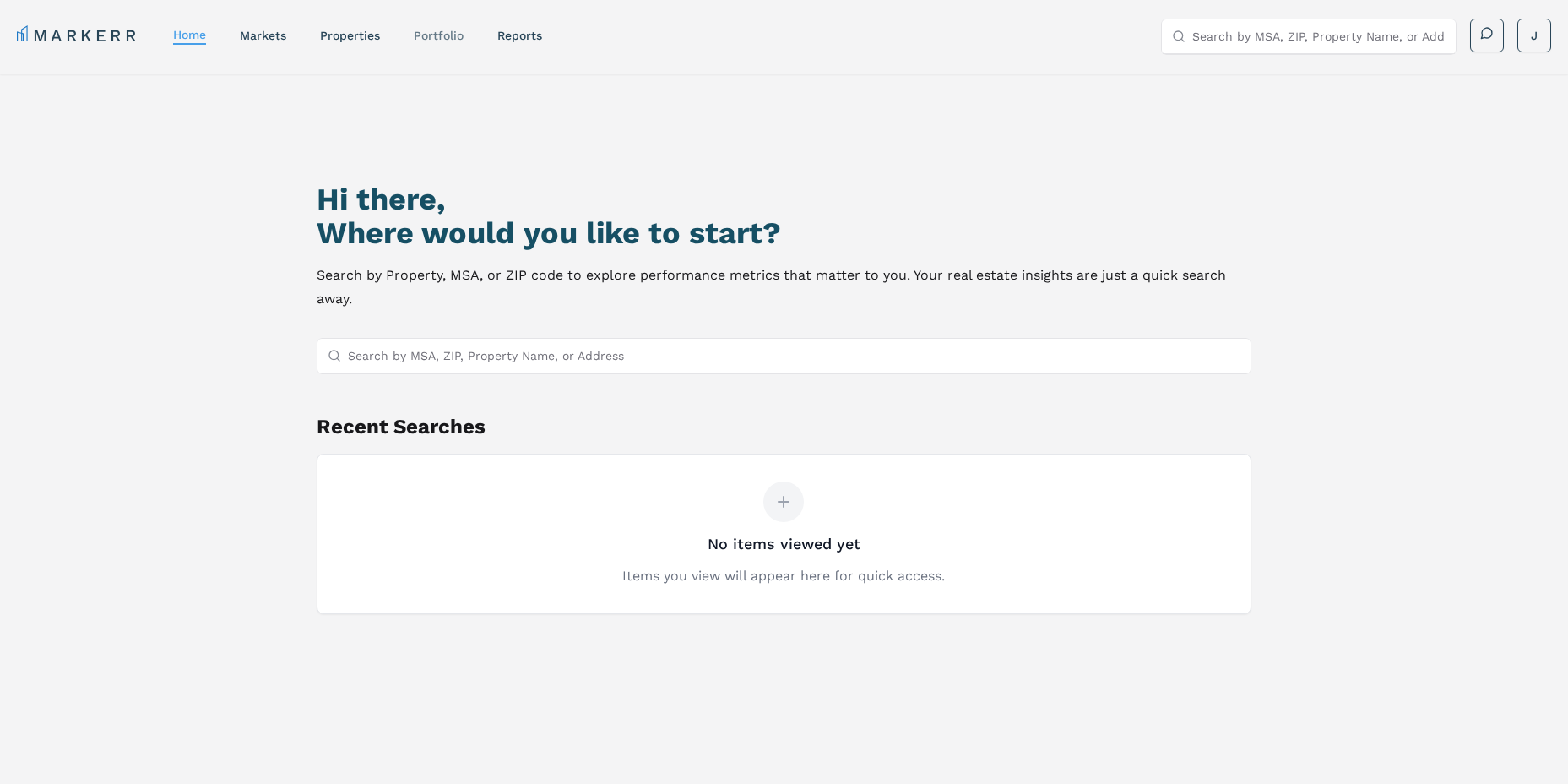 click on "Portfolio" at bounding box center (438, 35) 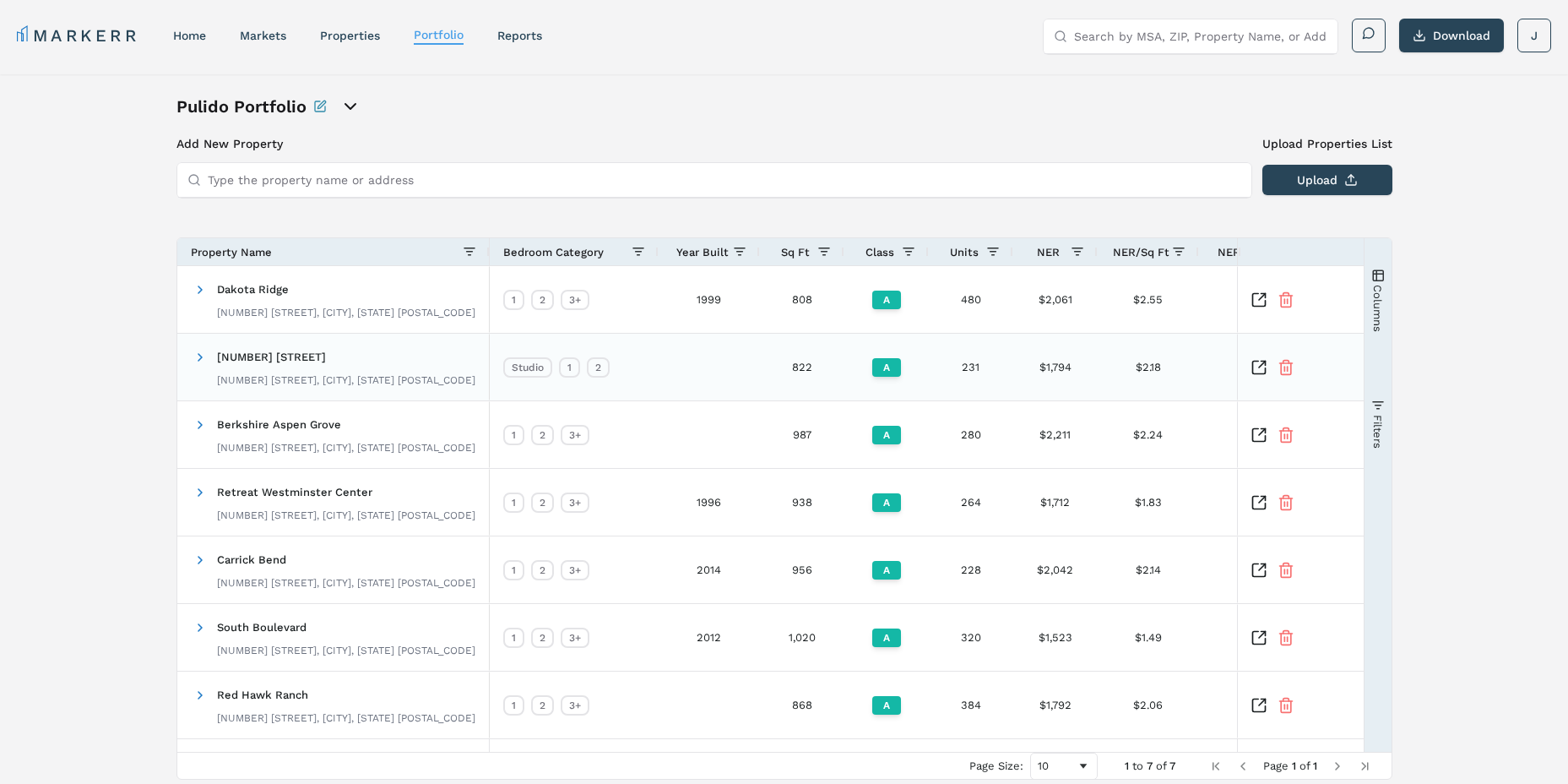 click at bounding box center (1259, 368) 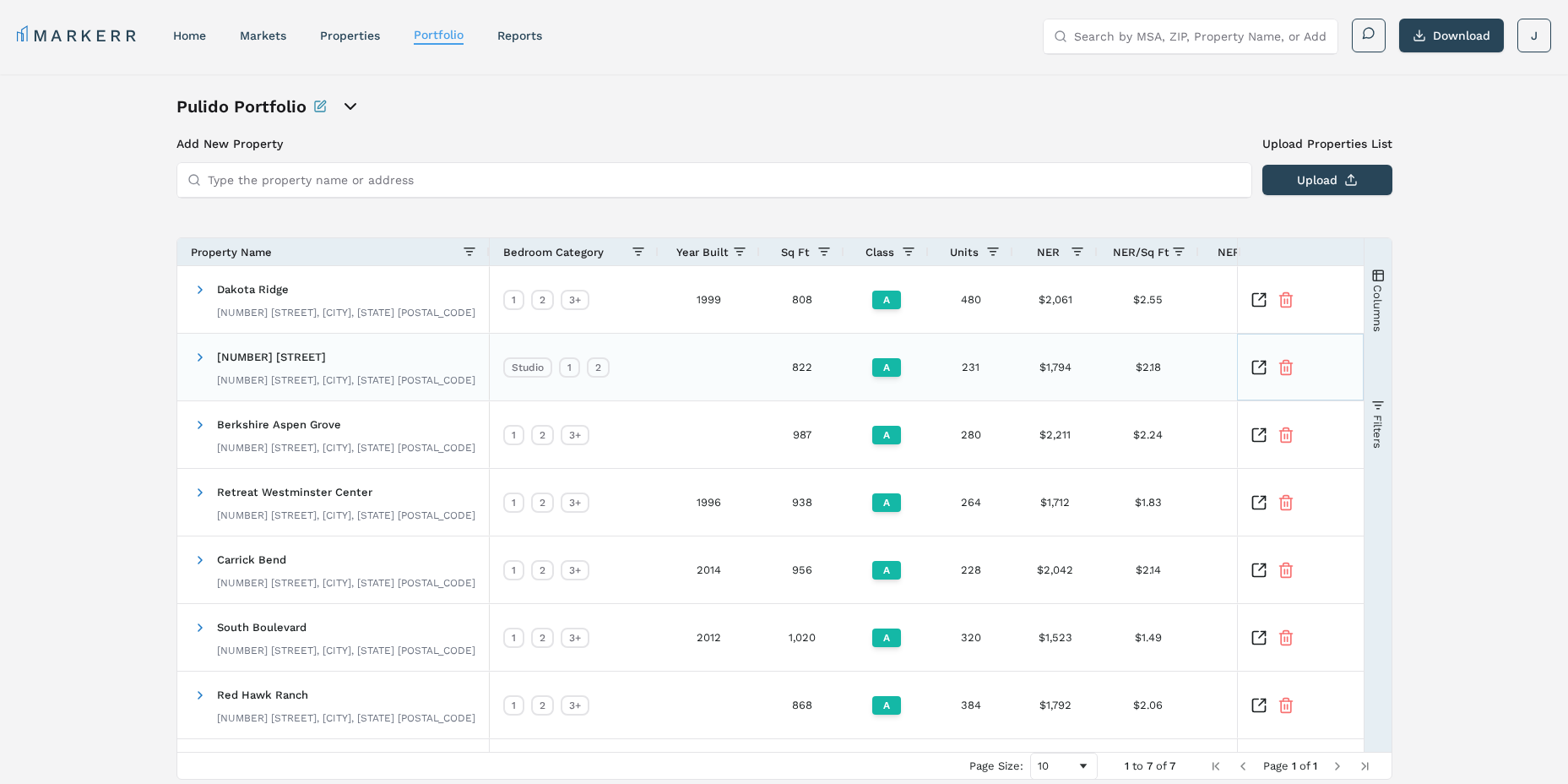 click at bounding box center [1259, 368] 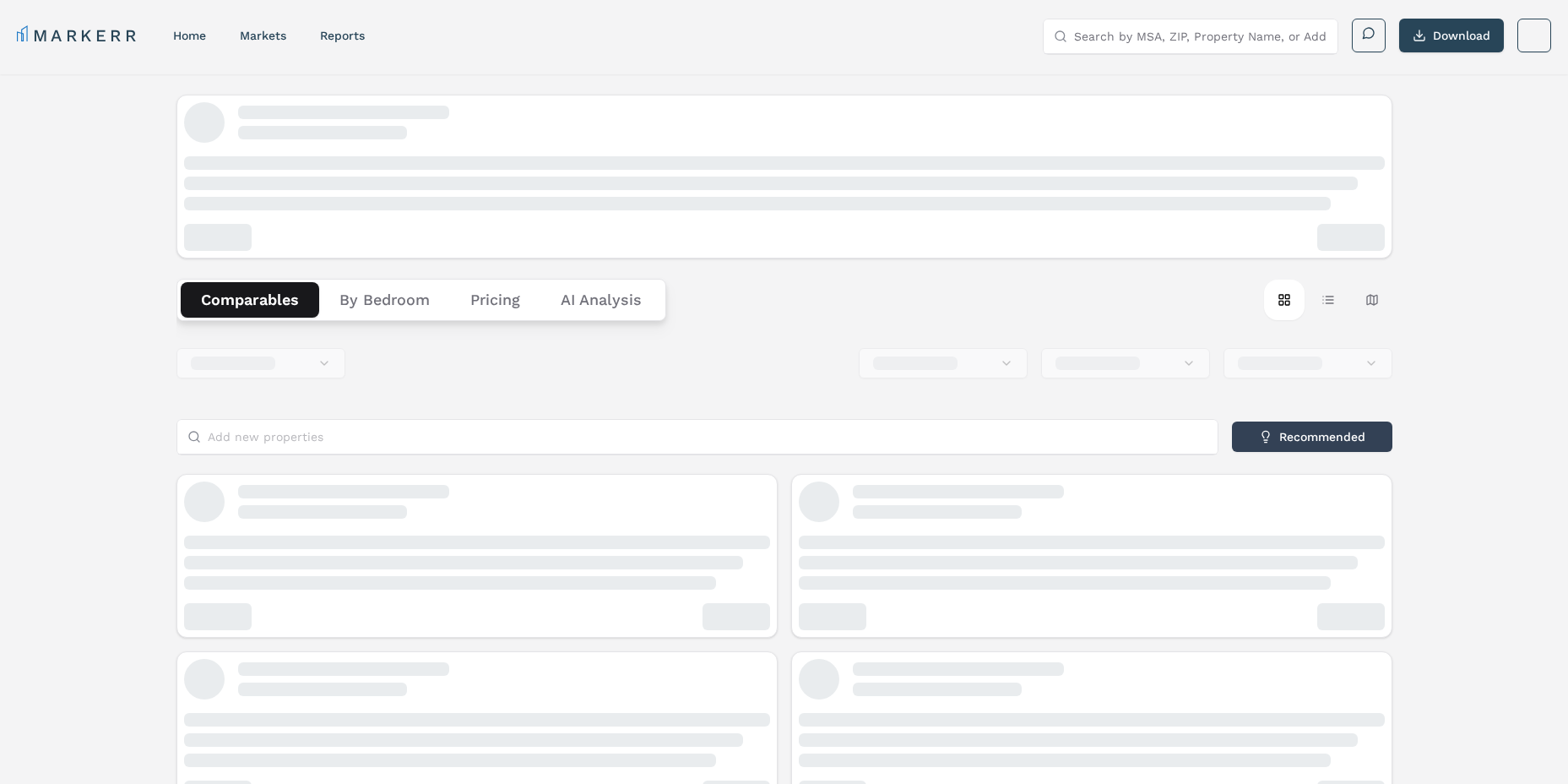 scroll, scrollTop: 0, scrollLeft: 0, axis: both 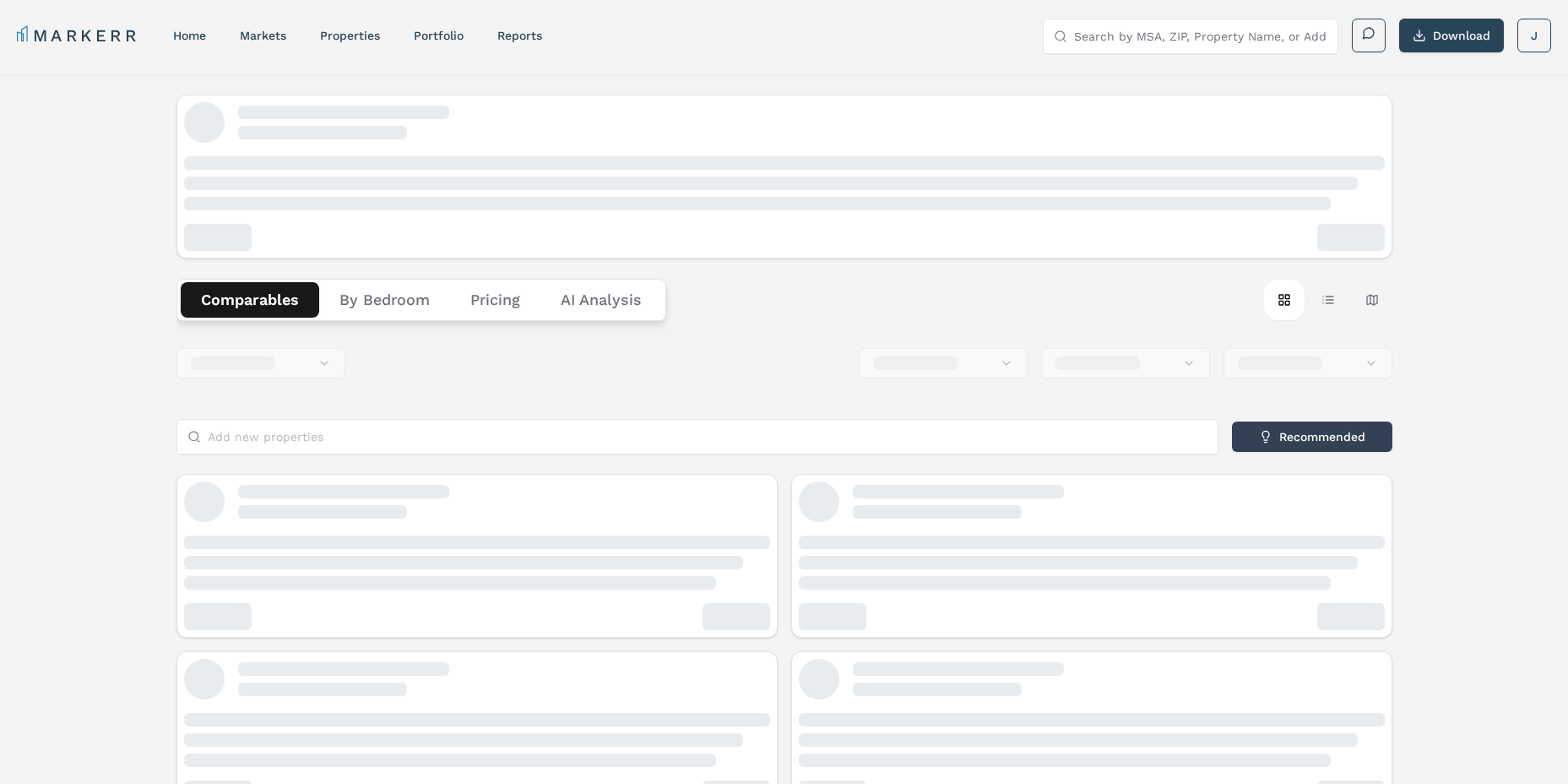 click on "By Bedroom" at bounding box center [384, 300] 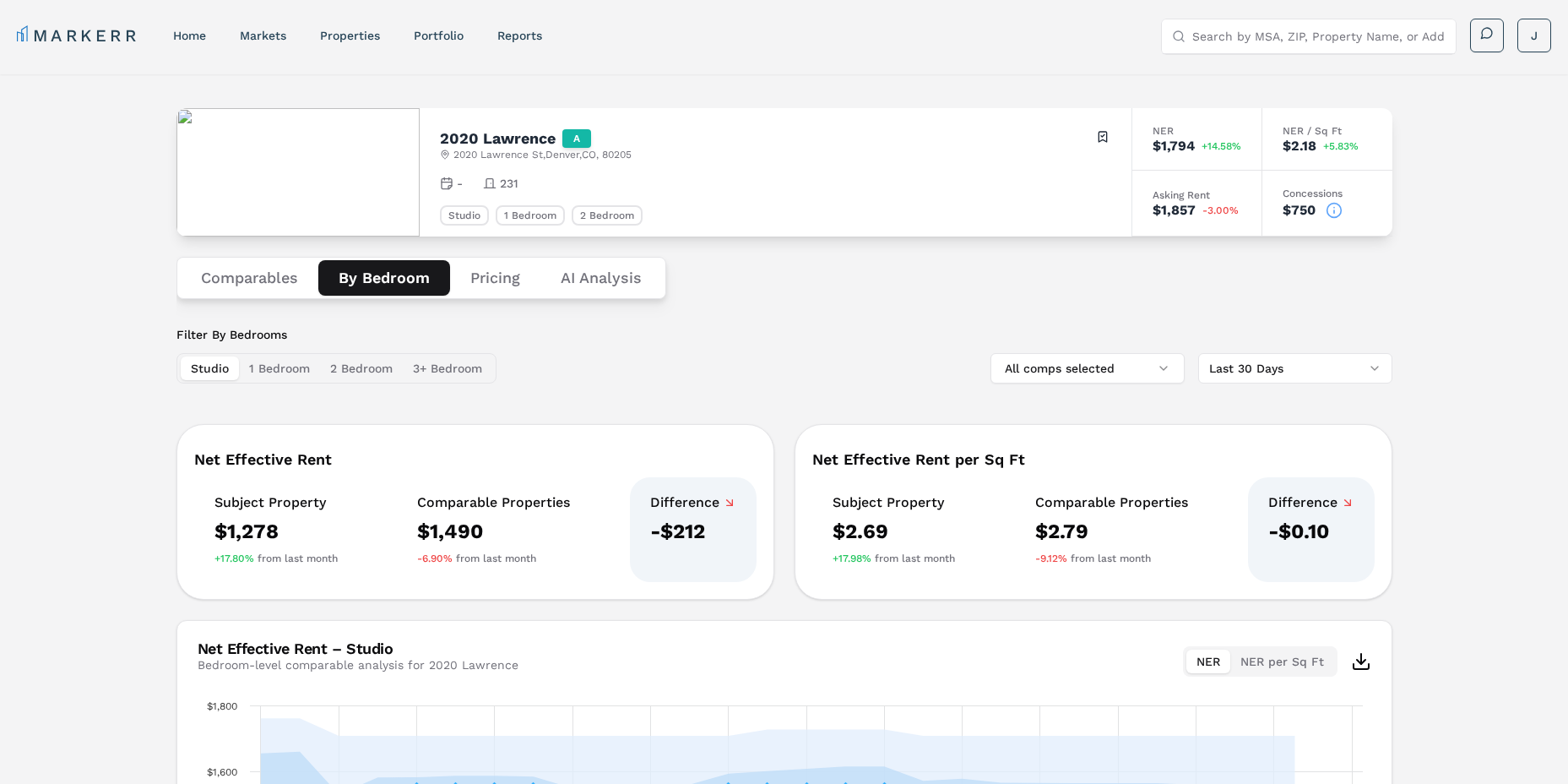 click on "1 Bedroom" at bounding box center [279, 368] 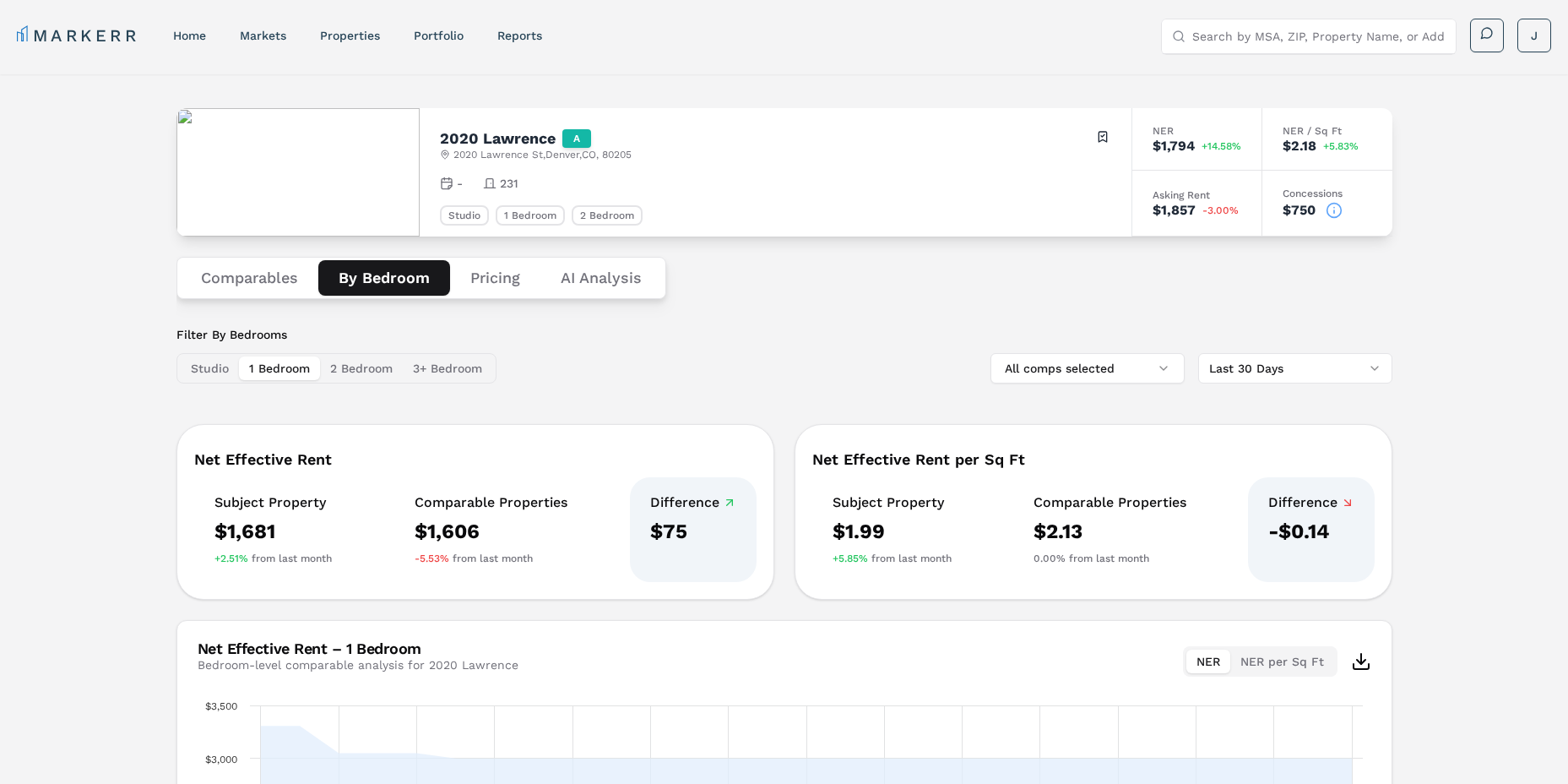 click on "2 Bedroom" at bounding box center (361, 368) 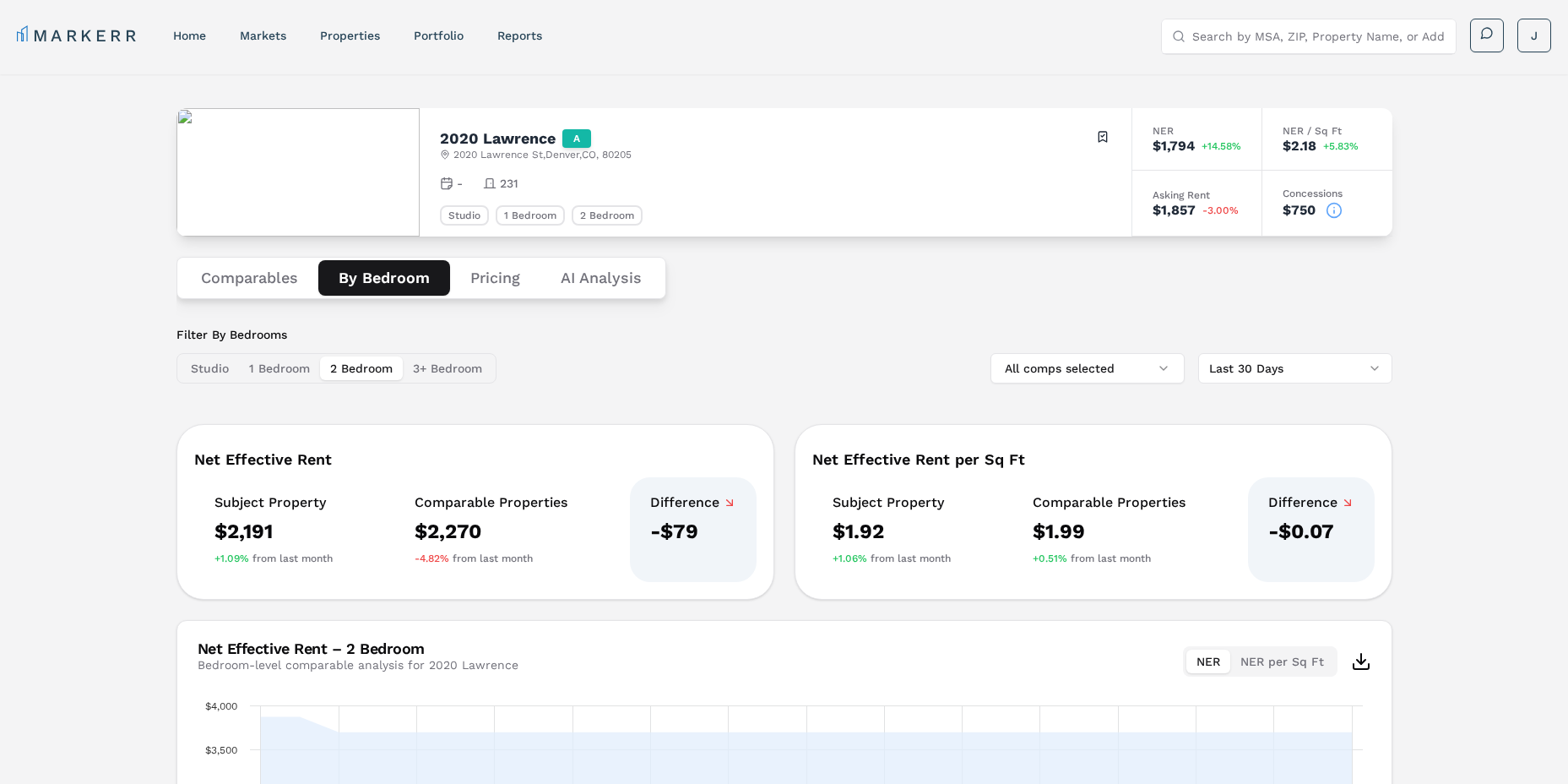 click on "2020 Lawrence A 2020 Lawrence St , [CITY], [STATE], [POSTAL_CODE] Toggle portfolio menu - 231 Studio 1 Bedroom 2 Bedroom NER $1,794 +14.58% NER / Sq Ft $2.18 +5.83% Asking Rent $1,857 -3.00% Concessions $750 Comparables By Bedroom Pricing AI Analysis Filter By Bedrooms Studio 1 Bedroom 2 Bedroom 3+ Bedroom All comps selected Last 30 Days Net Effective Rent Subject Property $2,191 +1.09% from last month Comparable Properties $2,270 -4.82% from last month Difference -$79 Net Effective Rent per Sq Ft Subject Property $1.92 +1.06% from last month Comparable Properties $1.99 +0.51% from last month Difference -$0.07 Net Effective Rent – 2 Bedroom Bedroom-level comparable analysis for 2020 Lawrence NER NER per Sq Ft Chart Combination chart with 4 data series. View as data table, Chart The chart has 1 X axis displaying Time. Data ranges from 2025-06-08 00:00:00 to 2025-07-06 00:00:00. The chart has 1 Y axis displaying values. Data ranges from 1424 to 3870. Created with Highcharts 11.4.8 8 Jun 10 Jun" at bounding box center [784, 575] 